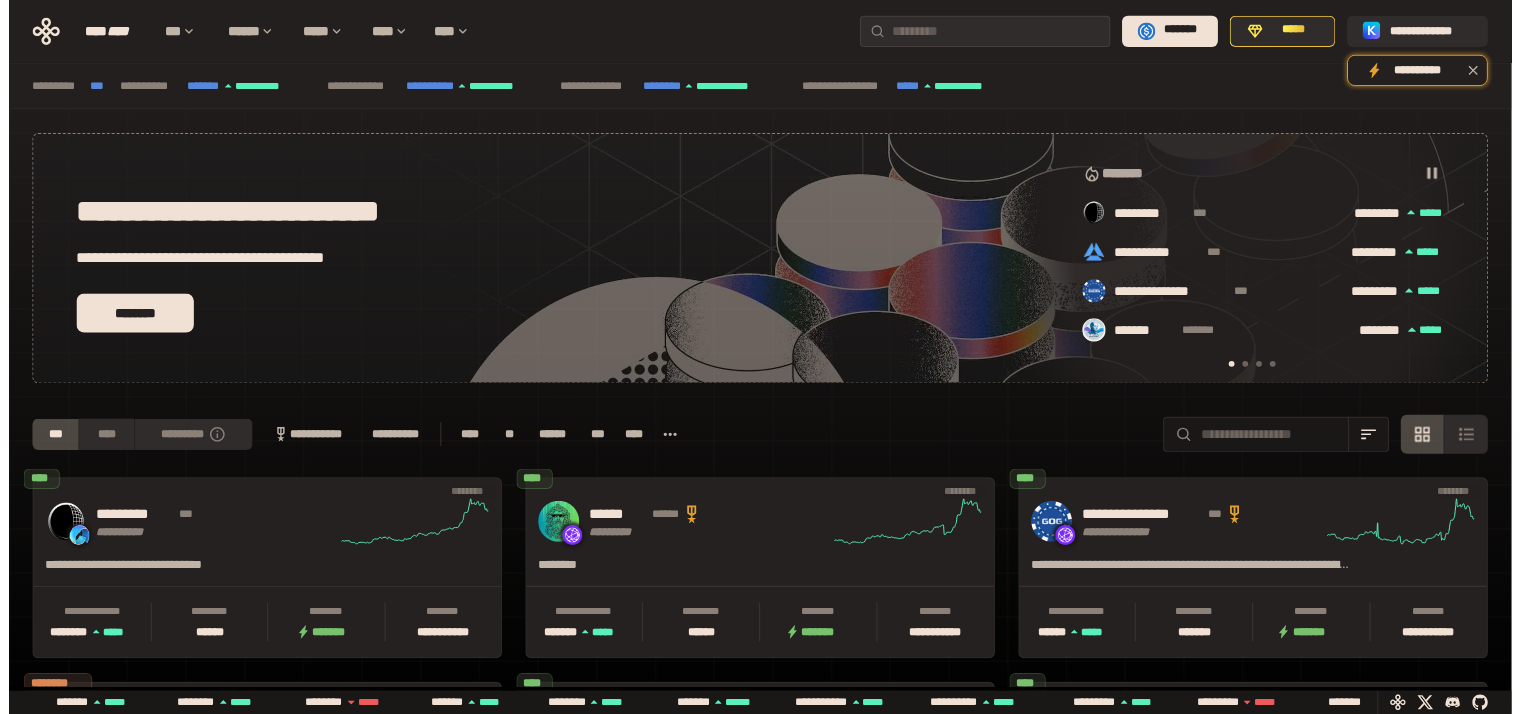 scroll, scrollTop: 0, scrollLeft: 0, axis: both 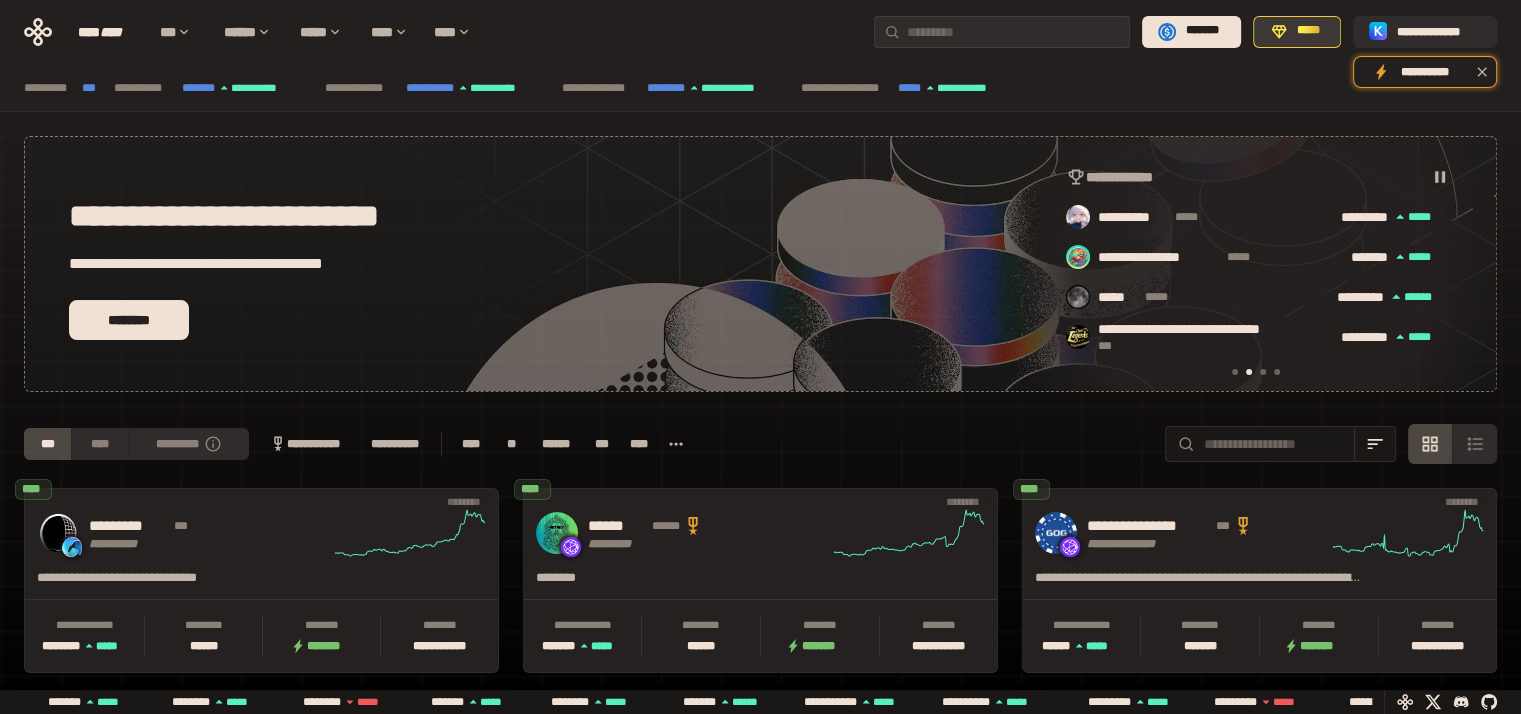 click on "*****" at bounding box center (1297, 32) 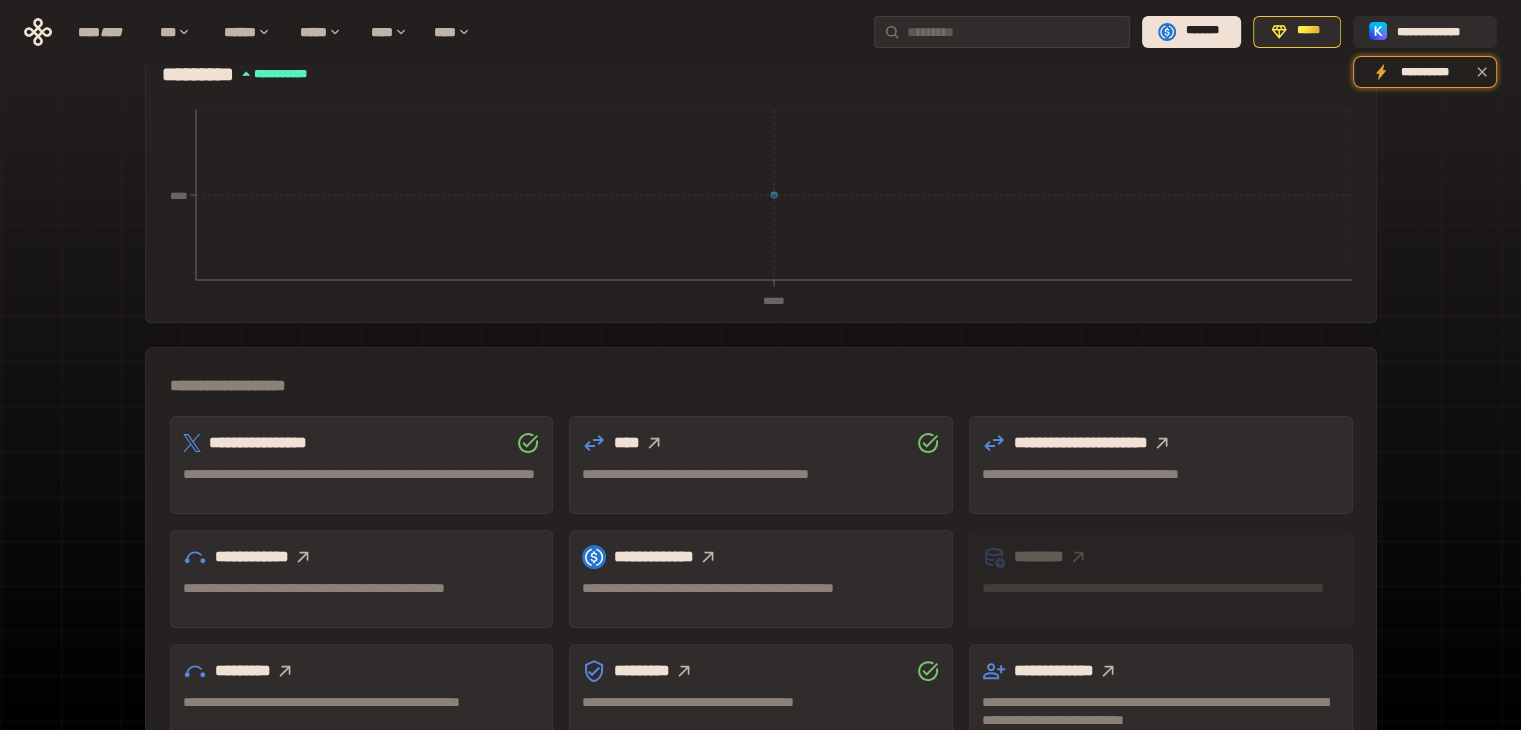 scroll, scrollTop: 400, scrollLeft: 0, axis: vertical 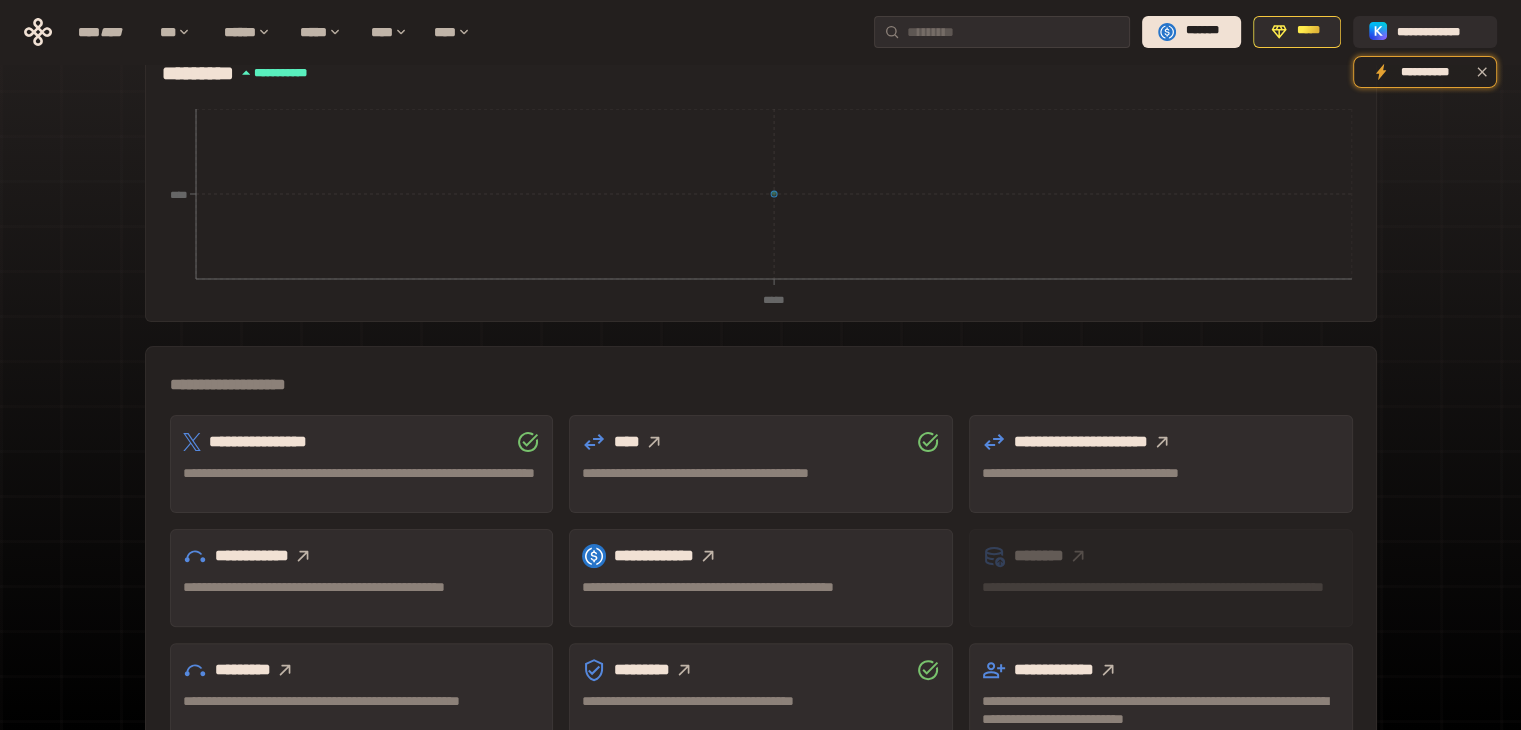 click 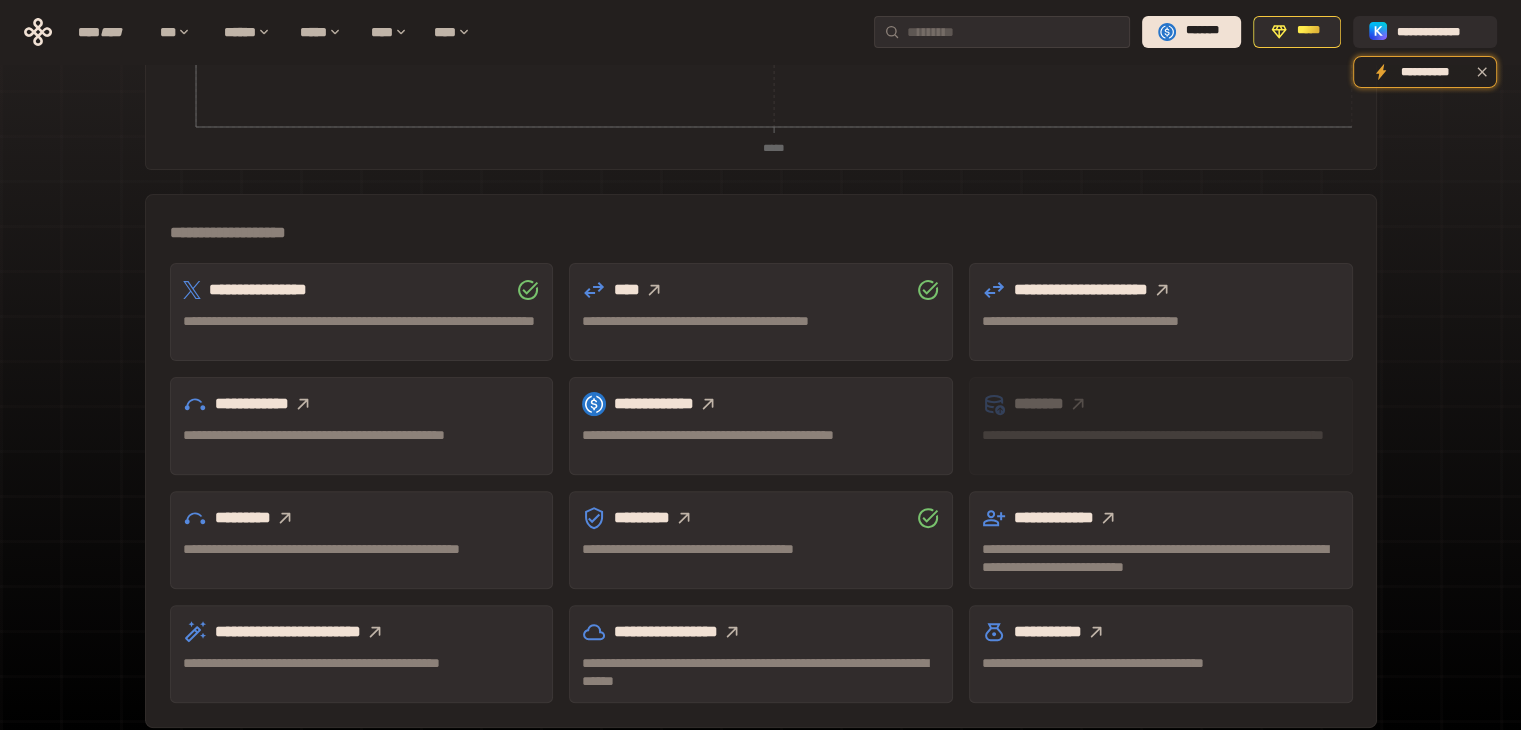 scroll, scrollTop: 555, scrollLeft: 0, axis: vertical 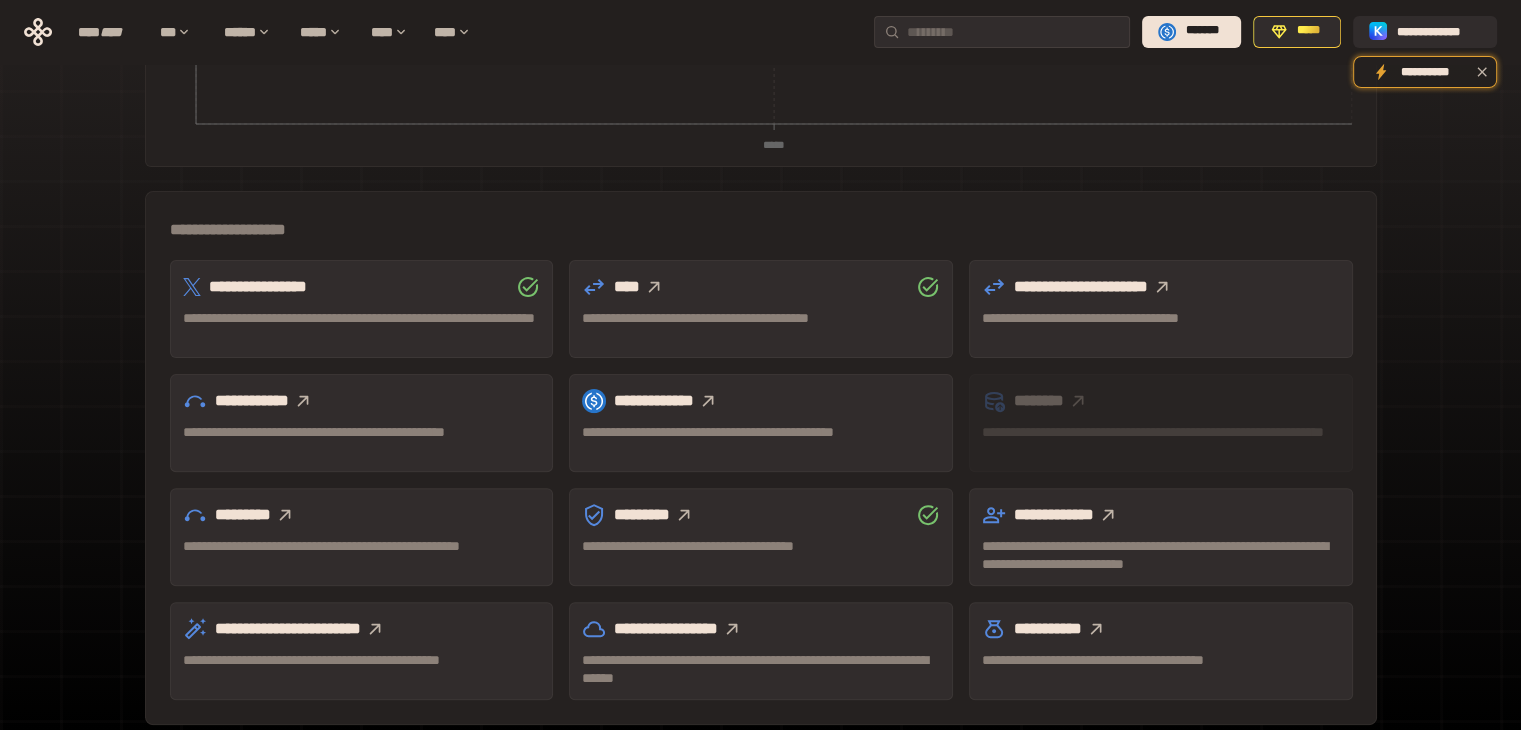 click on "*********" at bounding box center [362, 515] 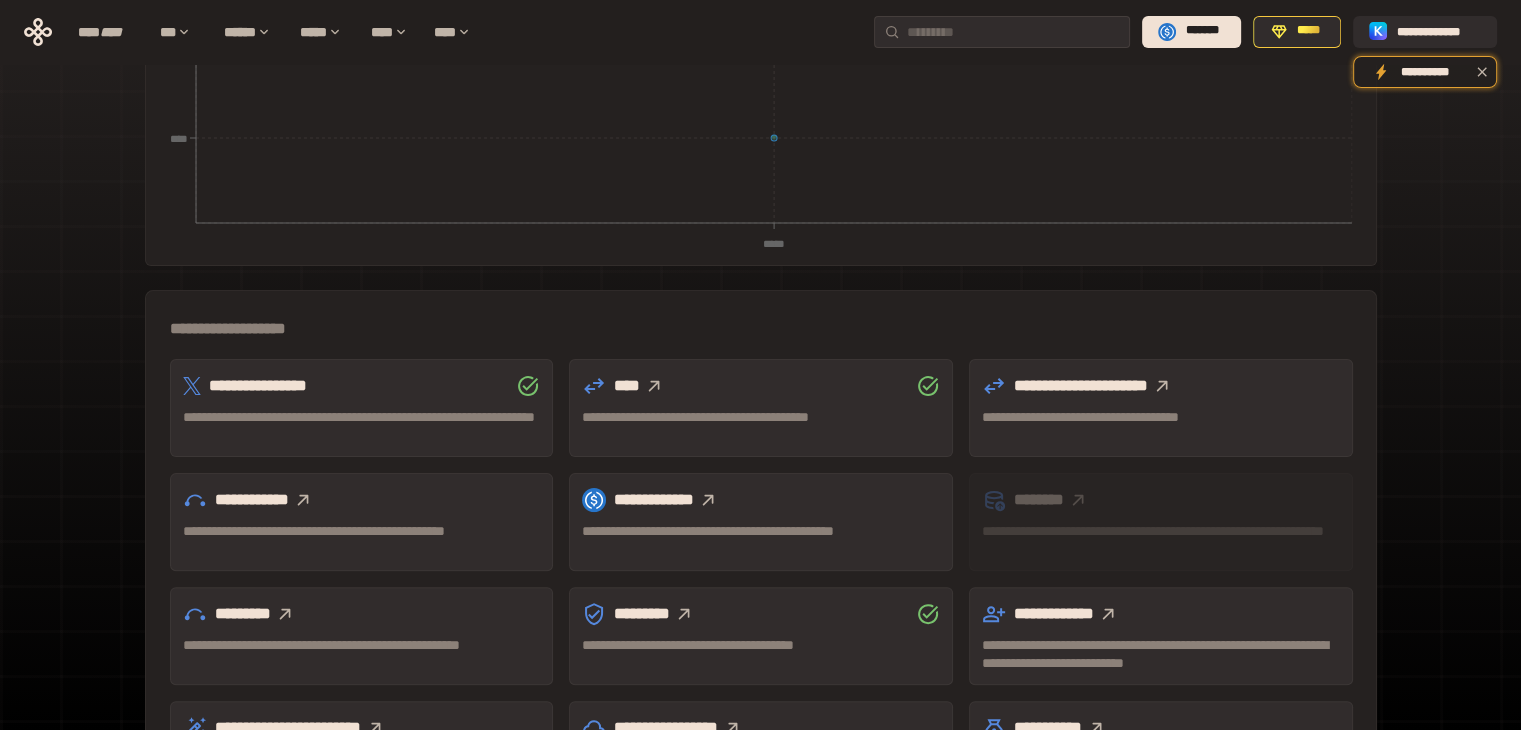 scroll, scrollTop: 455, scrollLeft: 0, axis: vertical 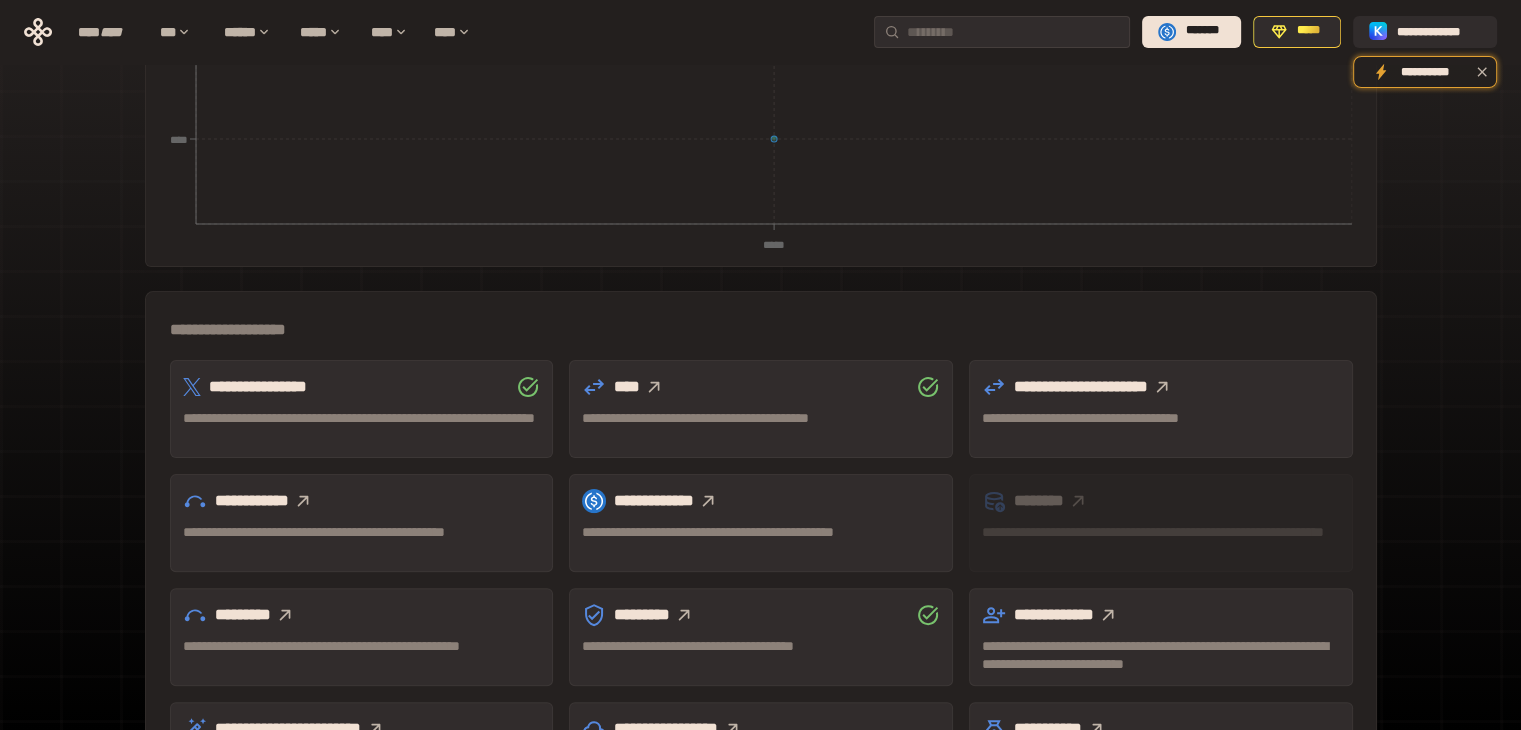 click on "****" at bounding box center (761, 387) 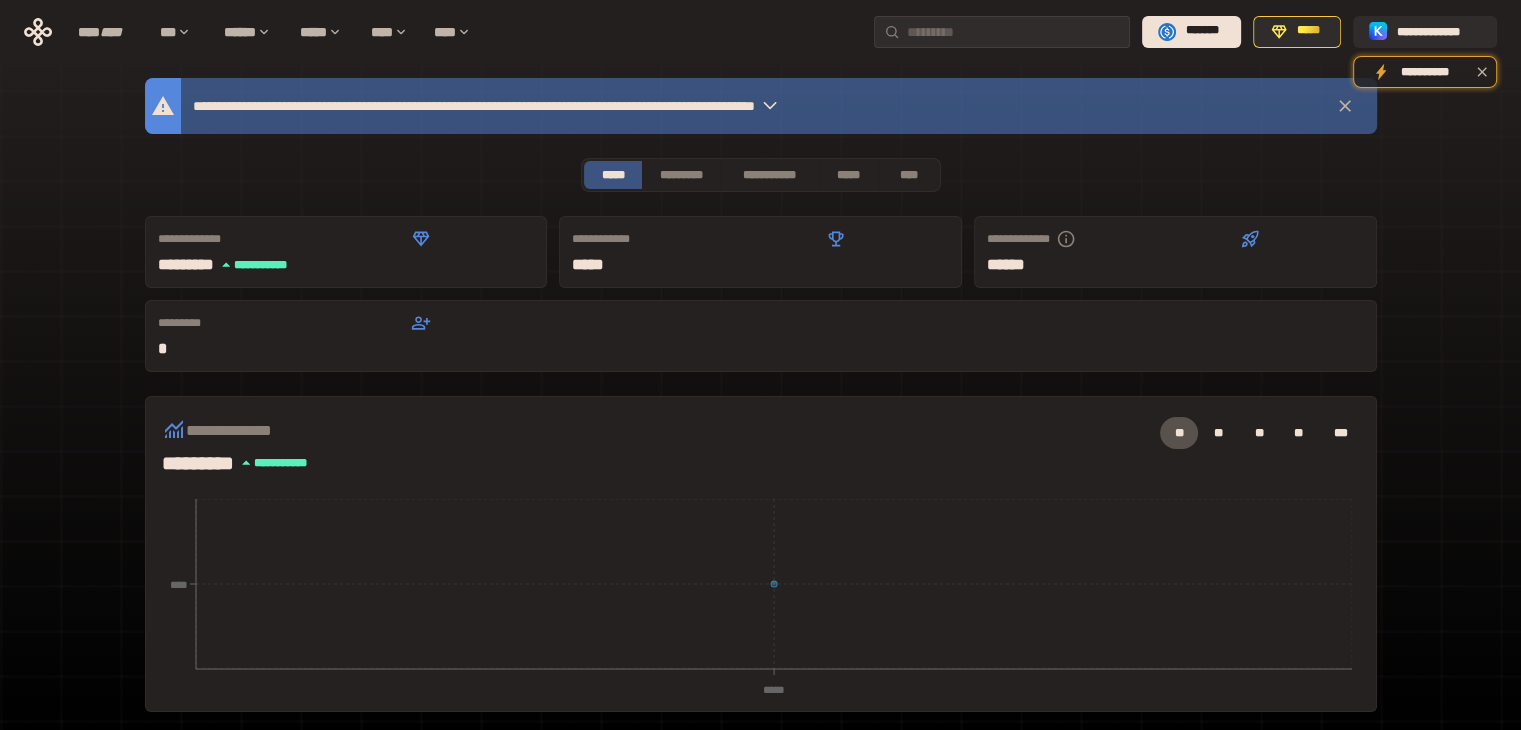 scroll, scrollTop: 0, scrollLeft: 0, axis: both 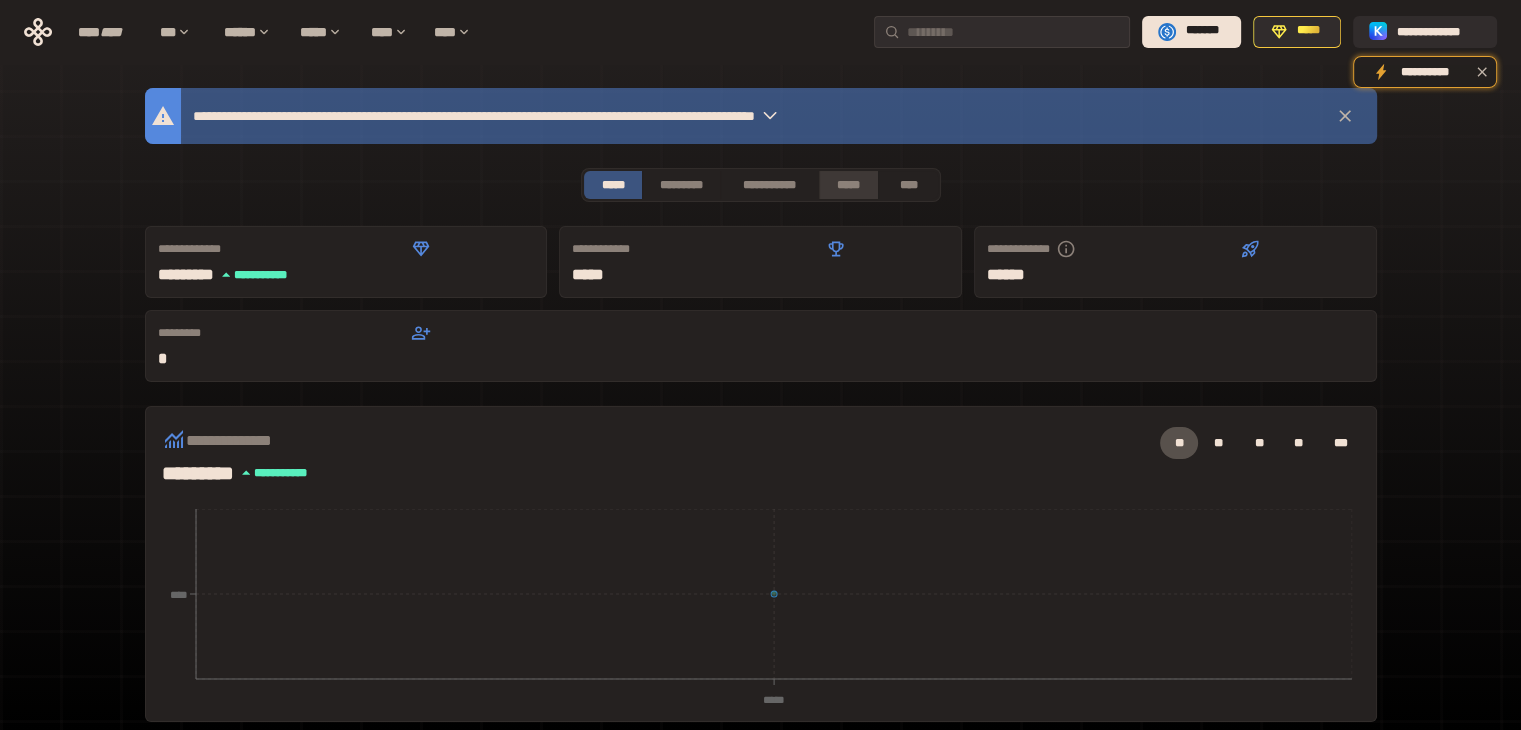 click on "*****" at bounding box center (849, 185) 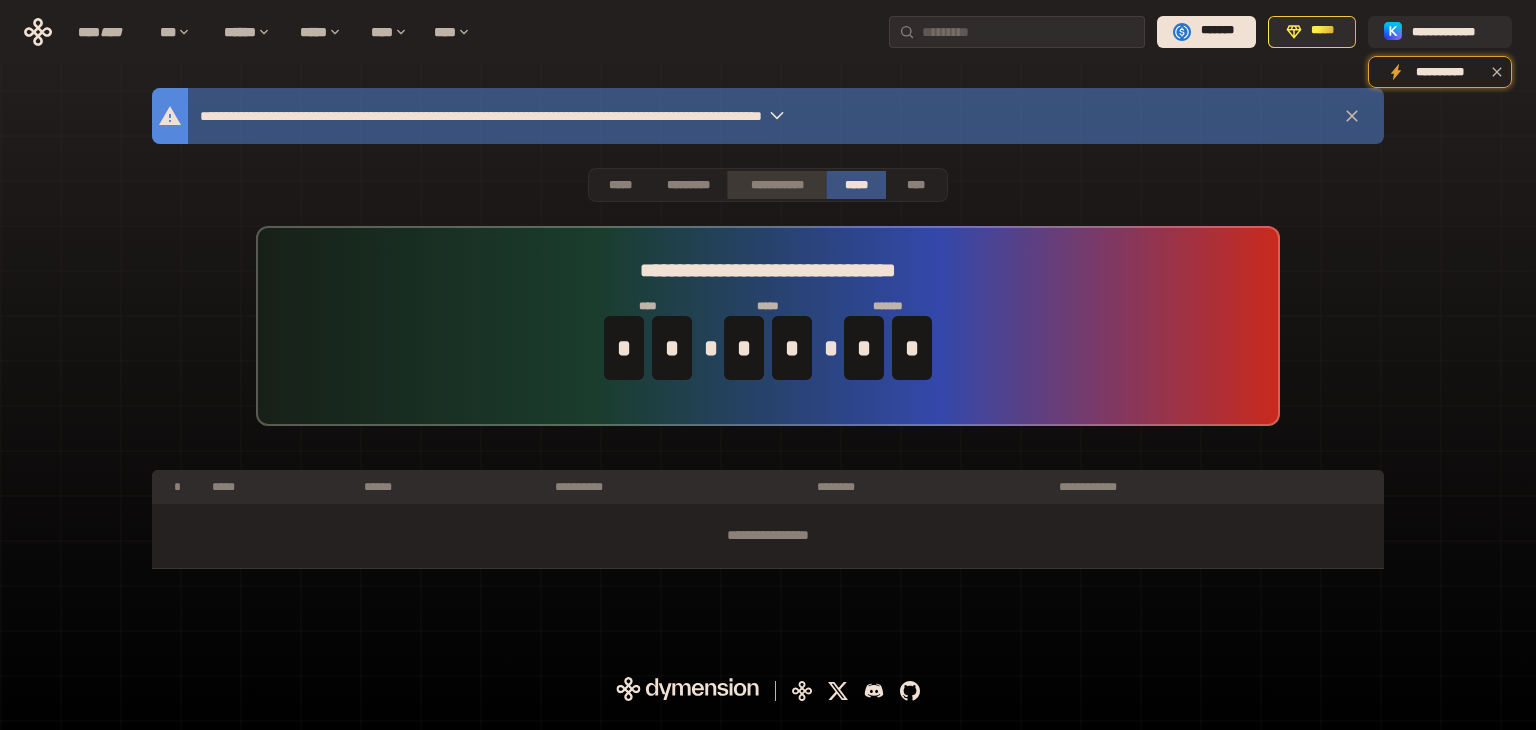click on "**********" at bounding box center [776, 185] 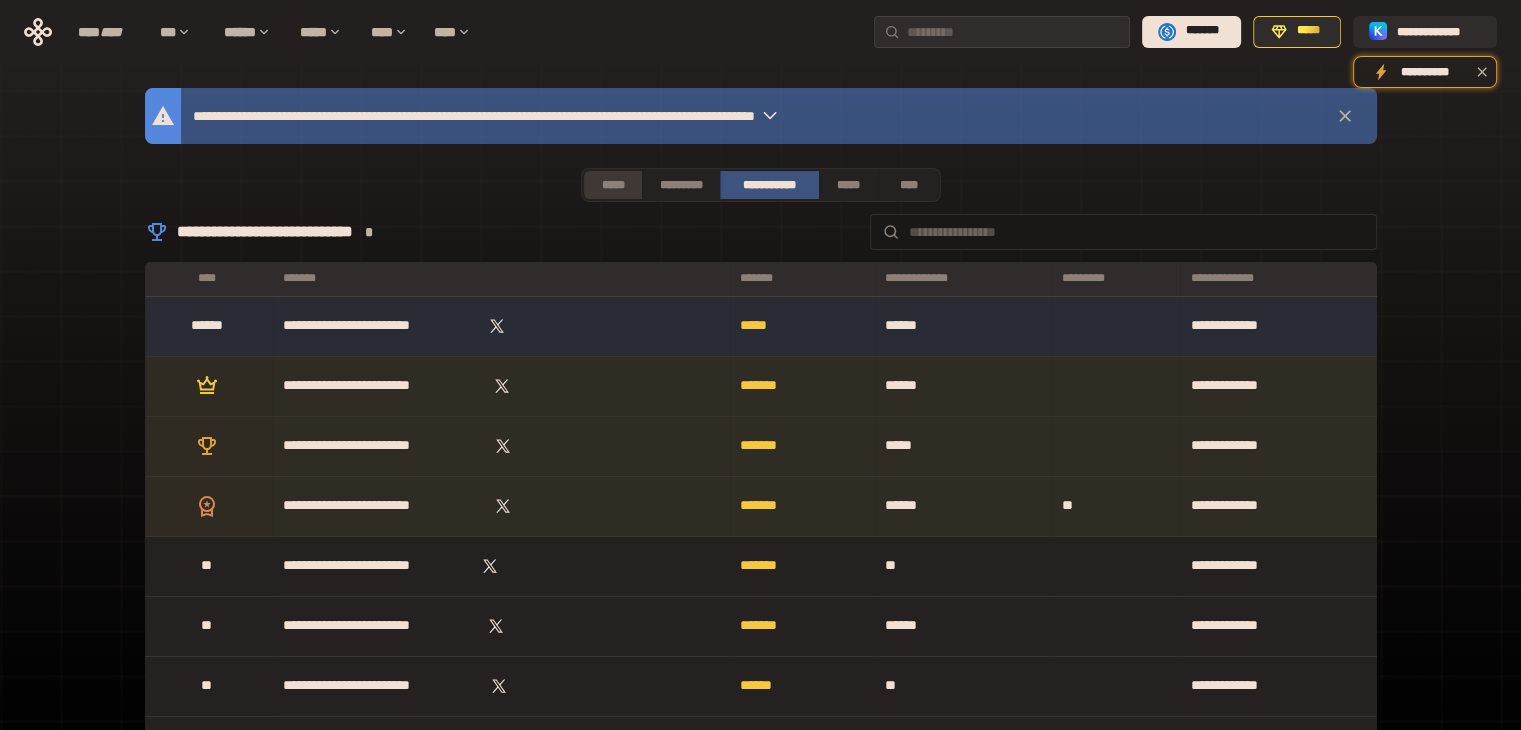 click on "*****" at bounding box center [613, 185] 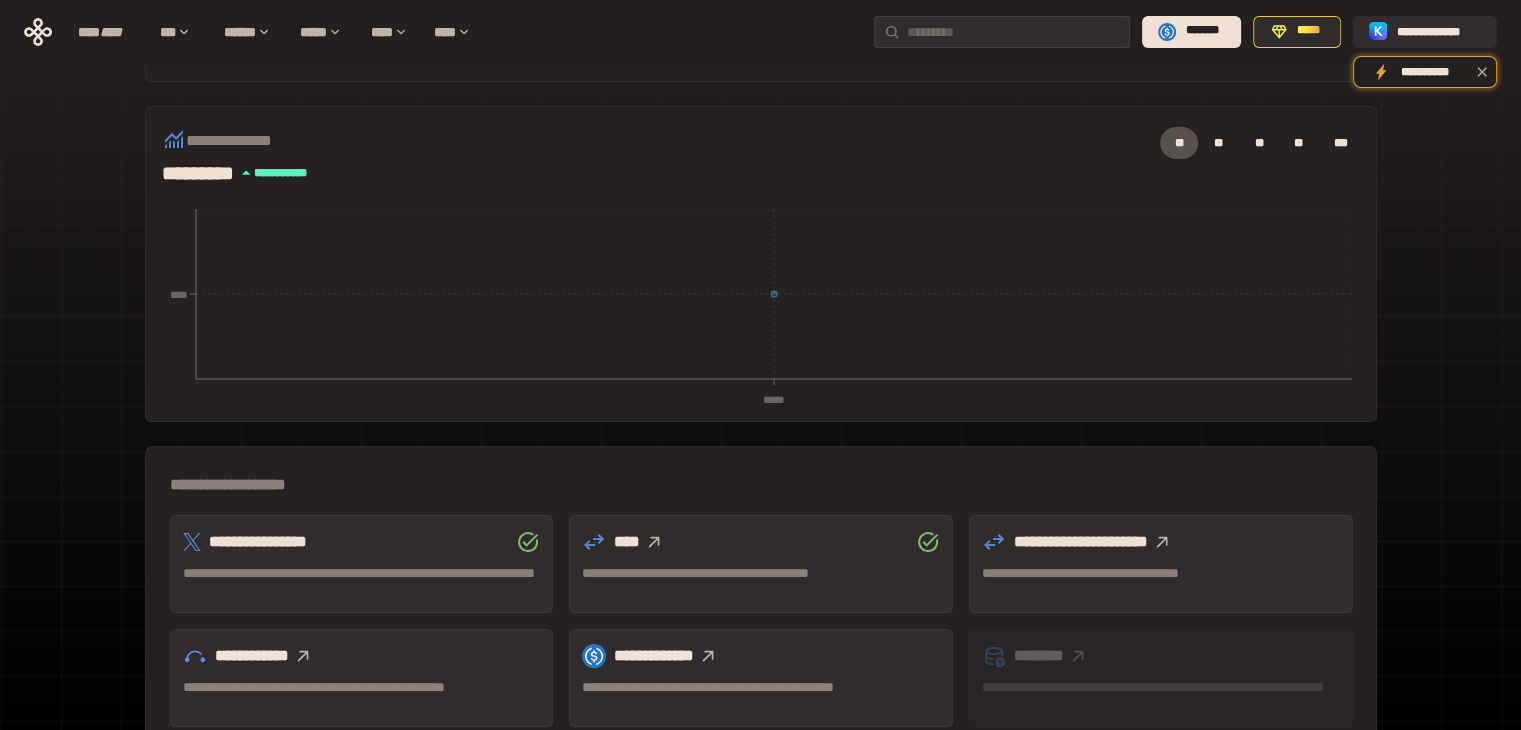 scroll, scrollTop: 400, scrollLeft: 0, axis: vertical 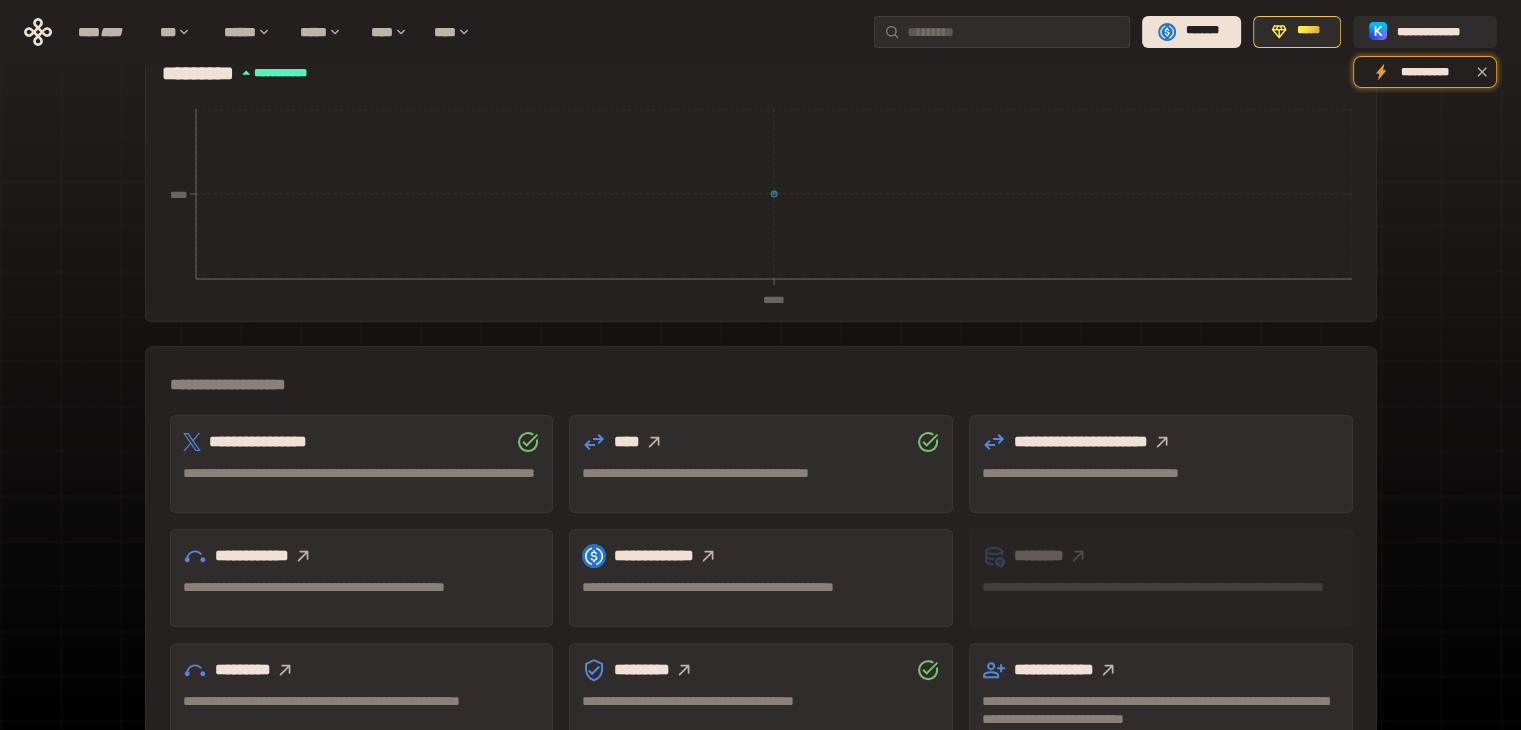 click 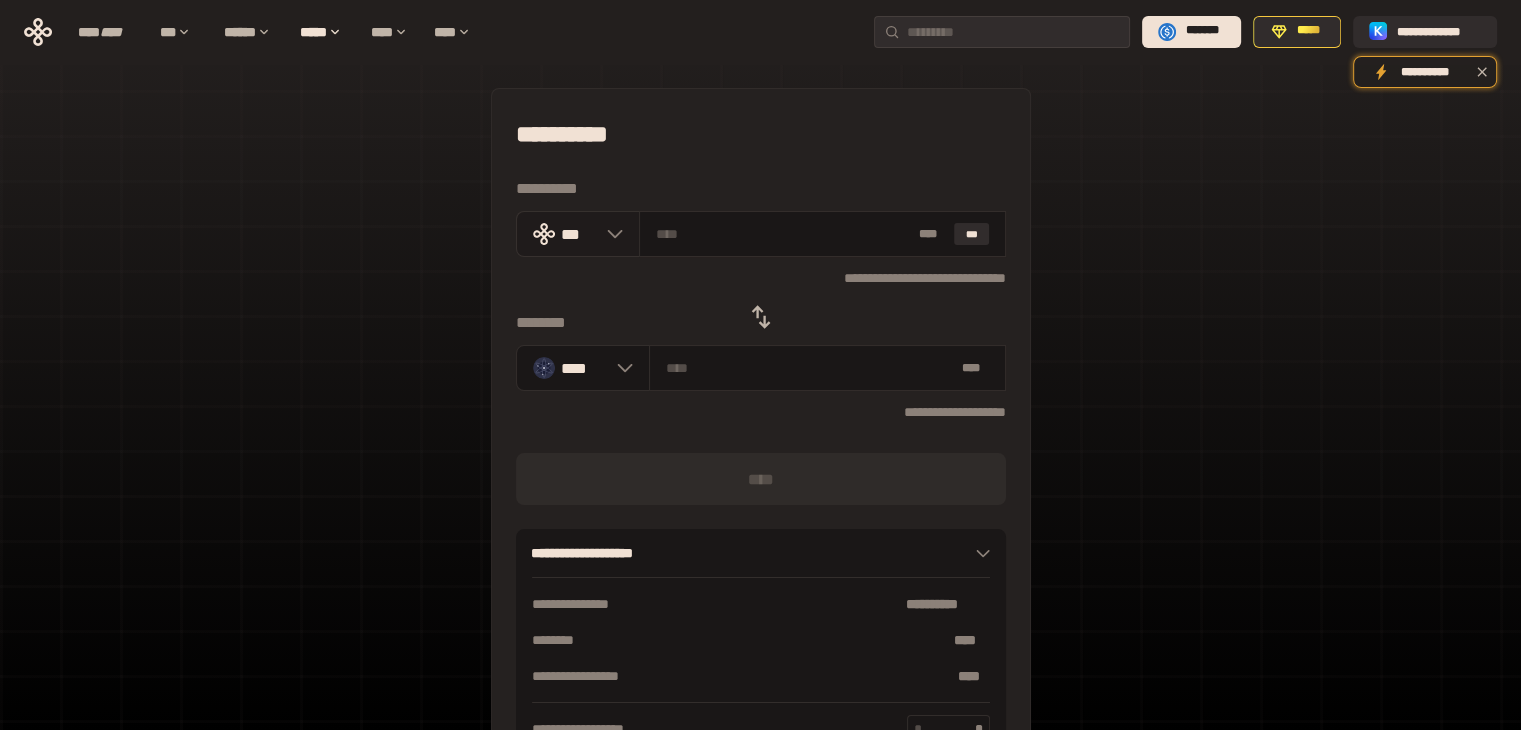 click 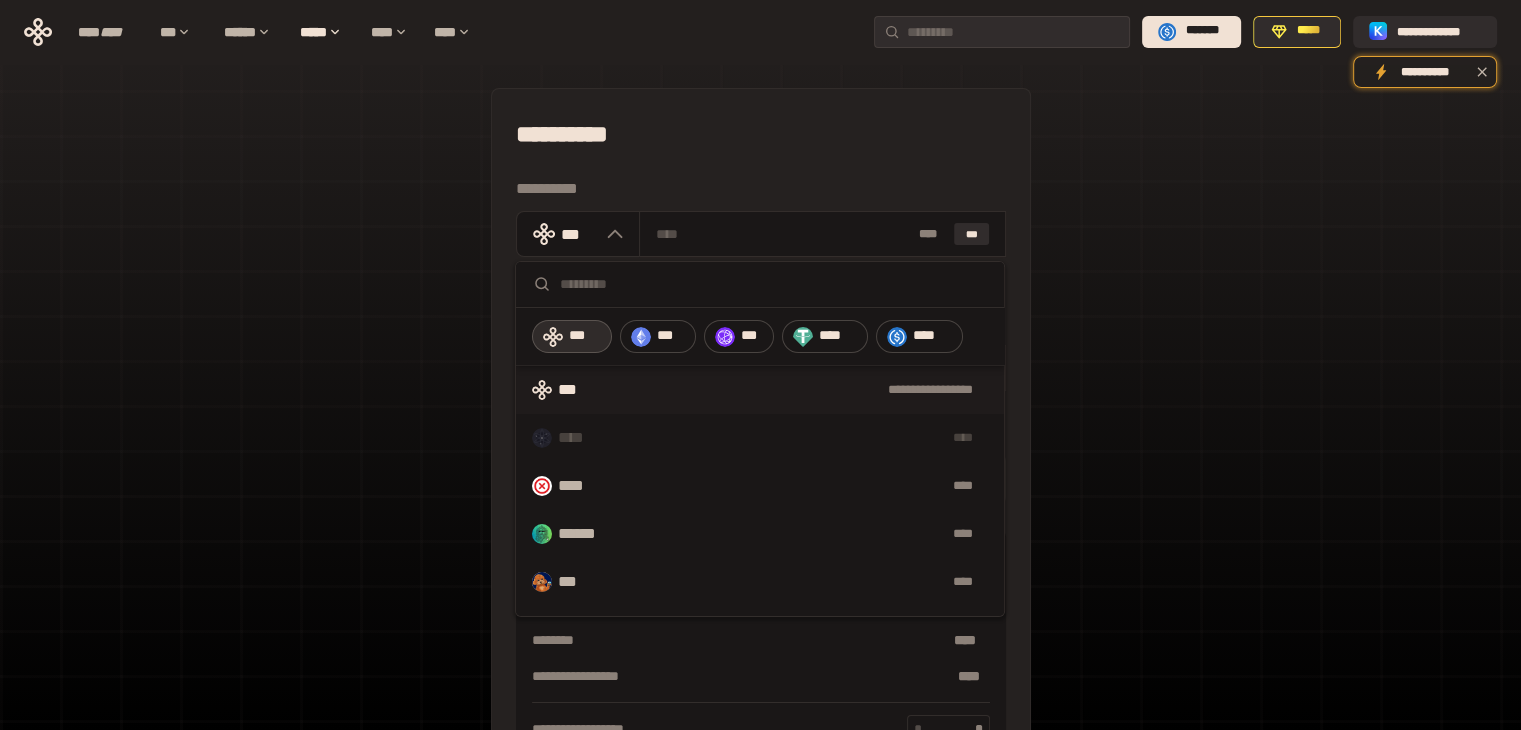 click on "**********" at bounding box center [760, 444] 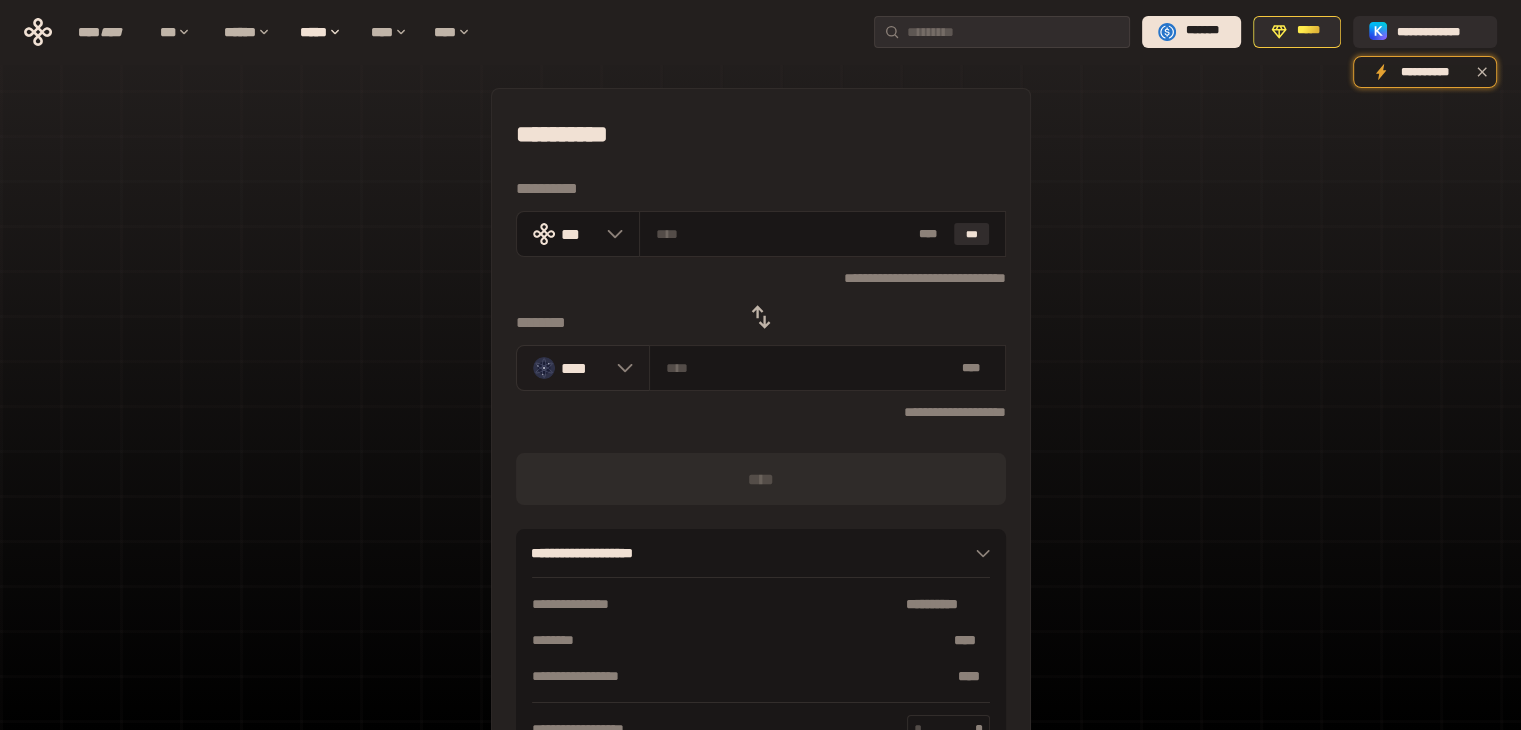 click on "****" at bounding box center [584, 367] 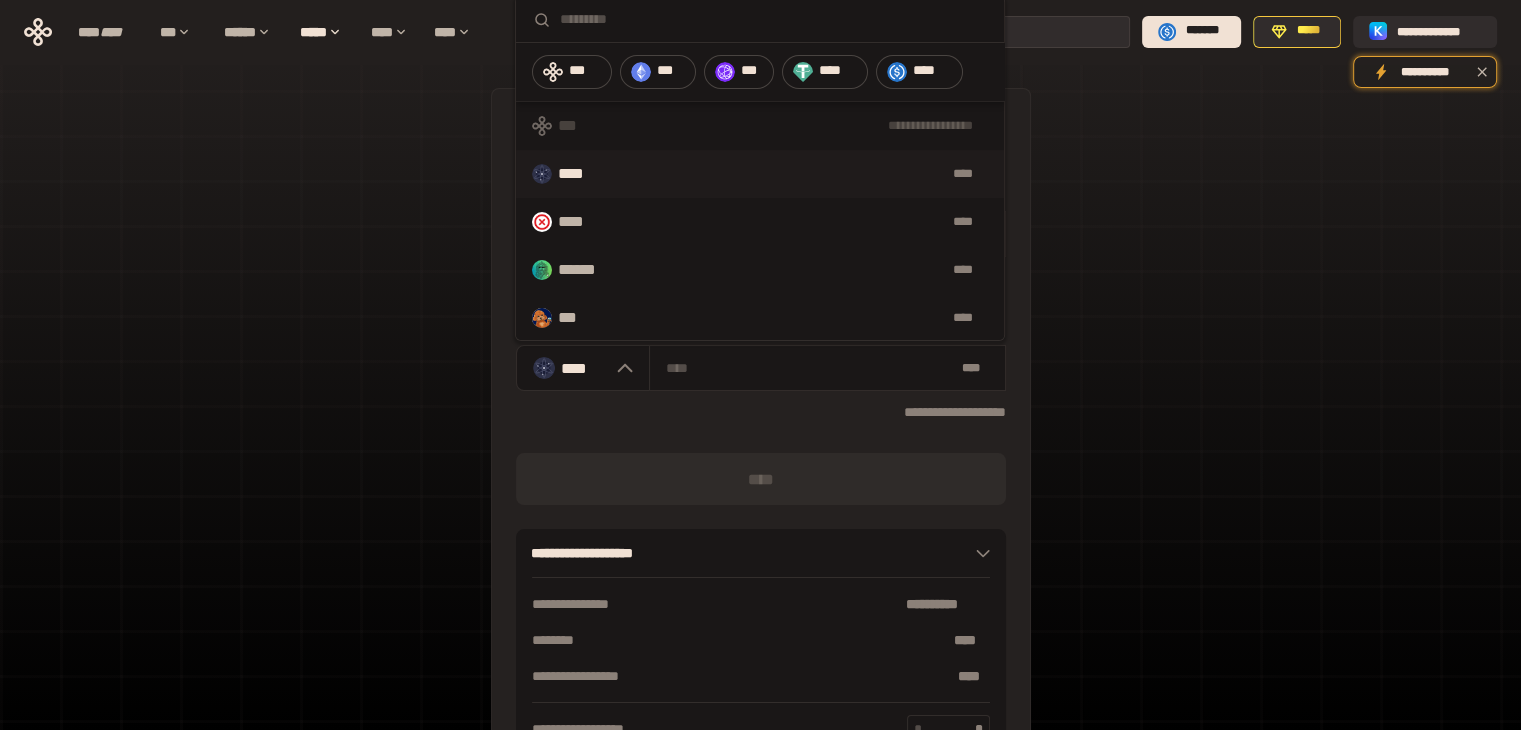 click on "**********" at bounding box center (760, 444) 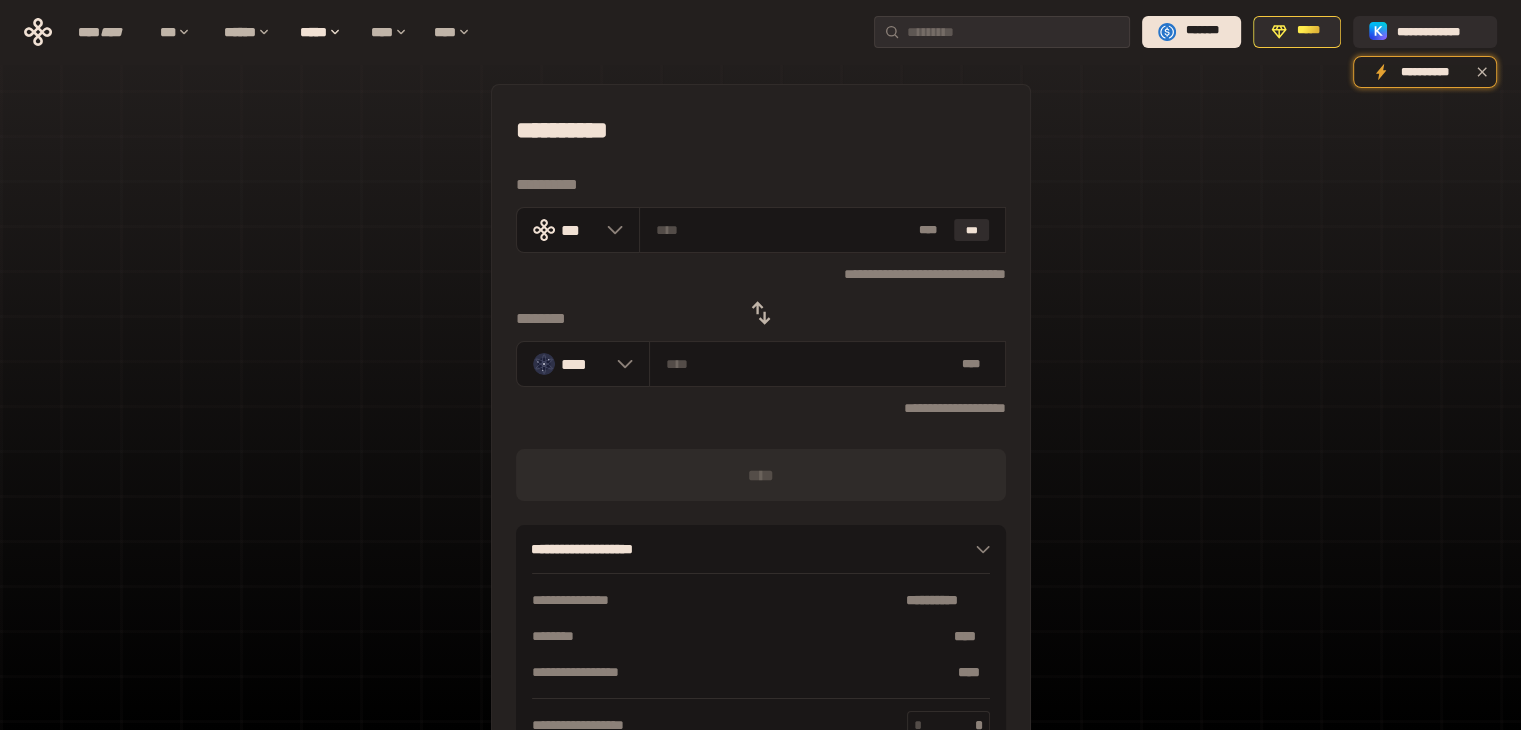 scroll, scrollTop: 0, scrollLeft: 0, axis: both 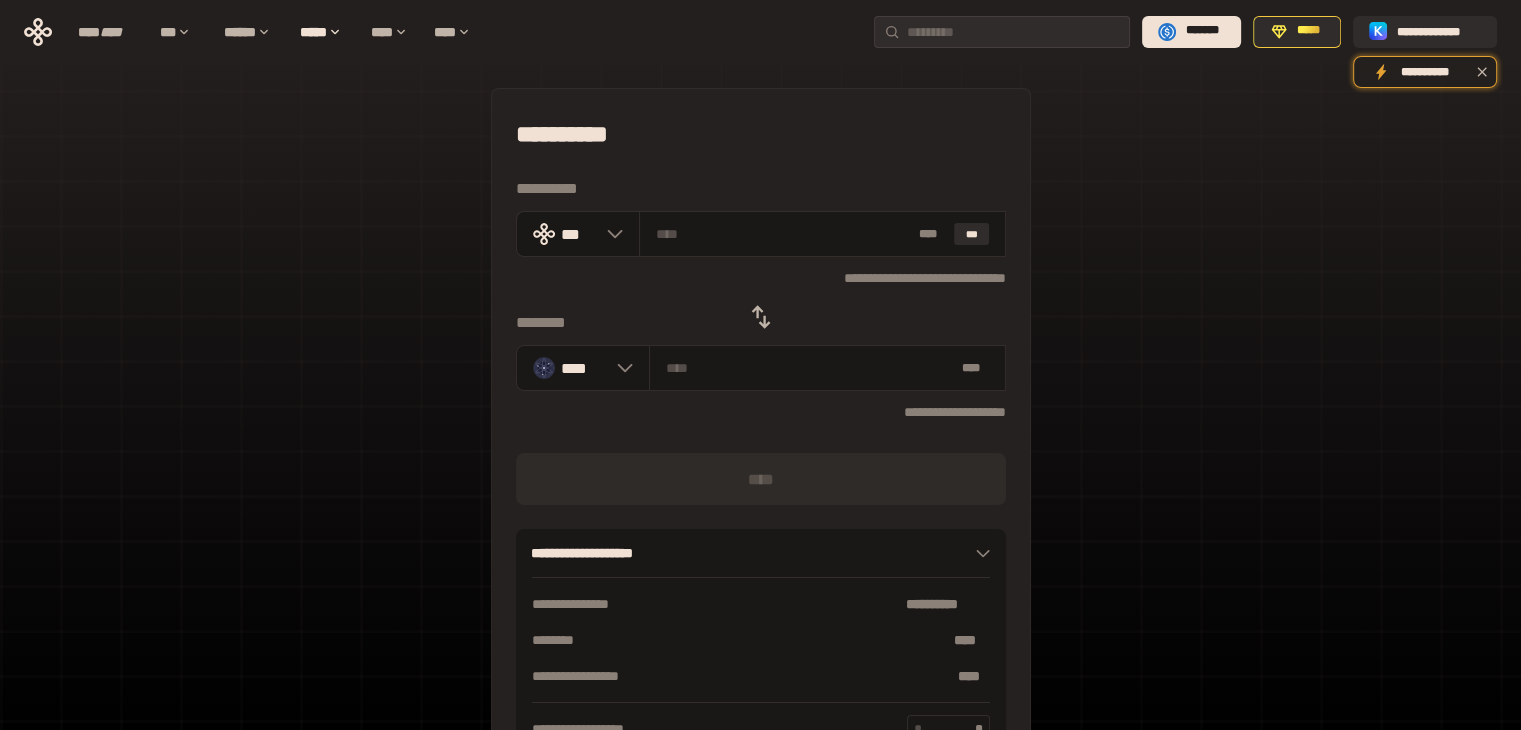 click 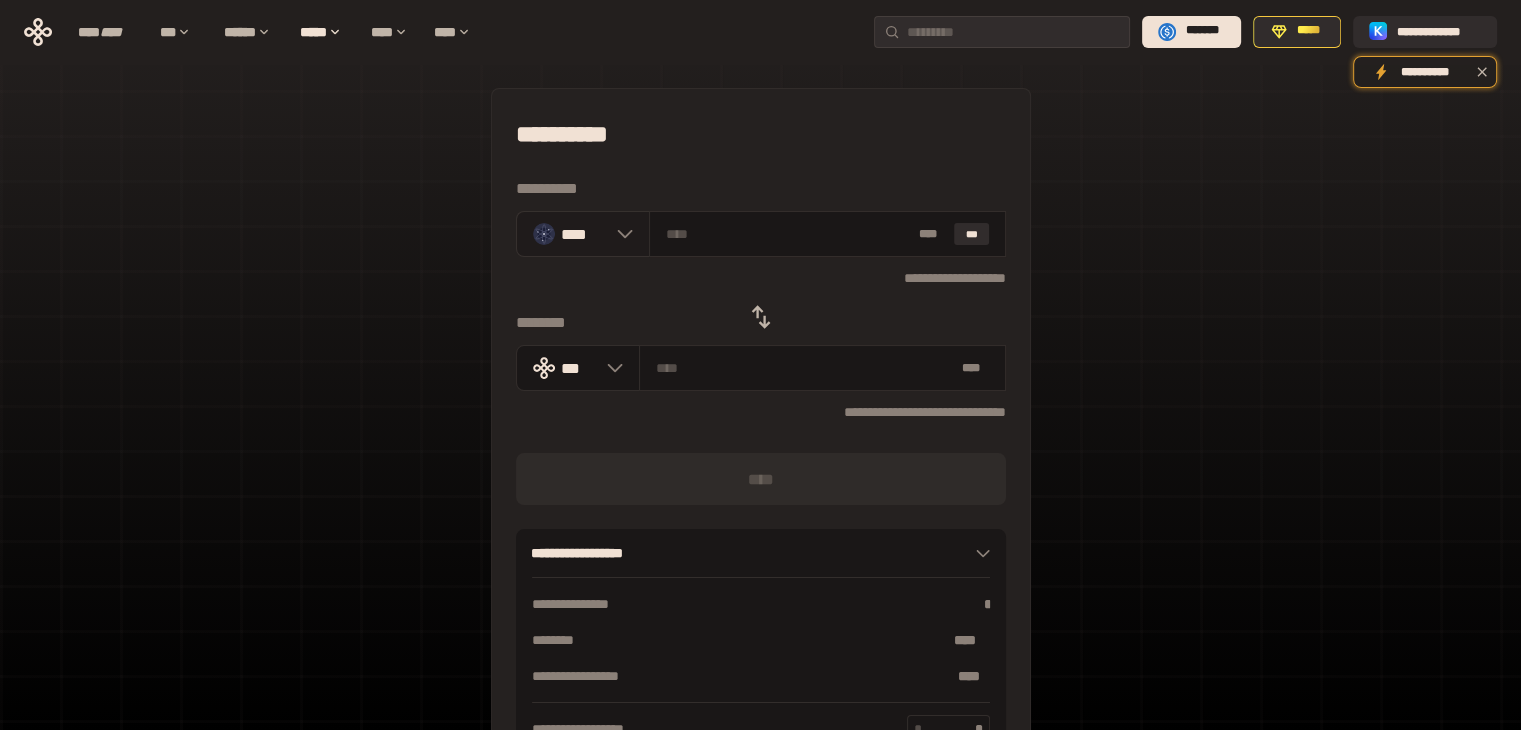 click on "****" at bounding box center (584, 233) 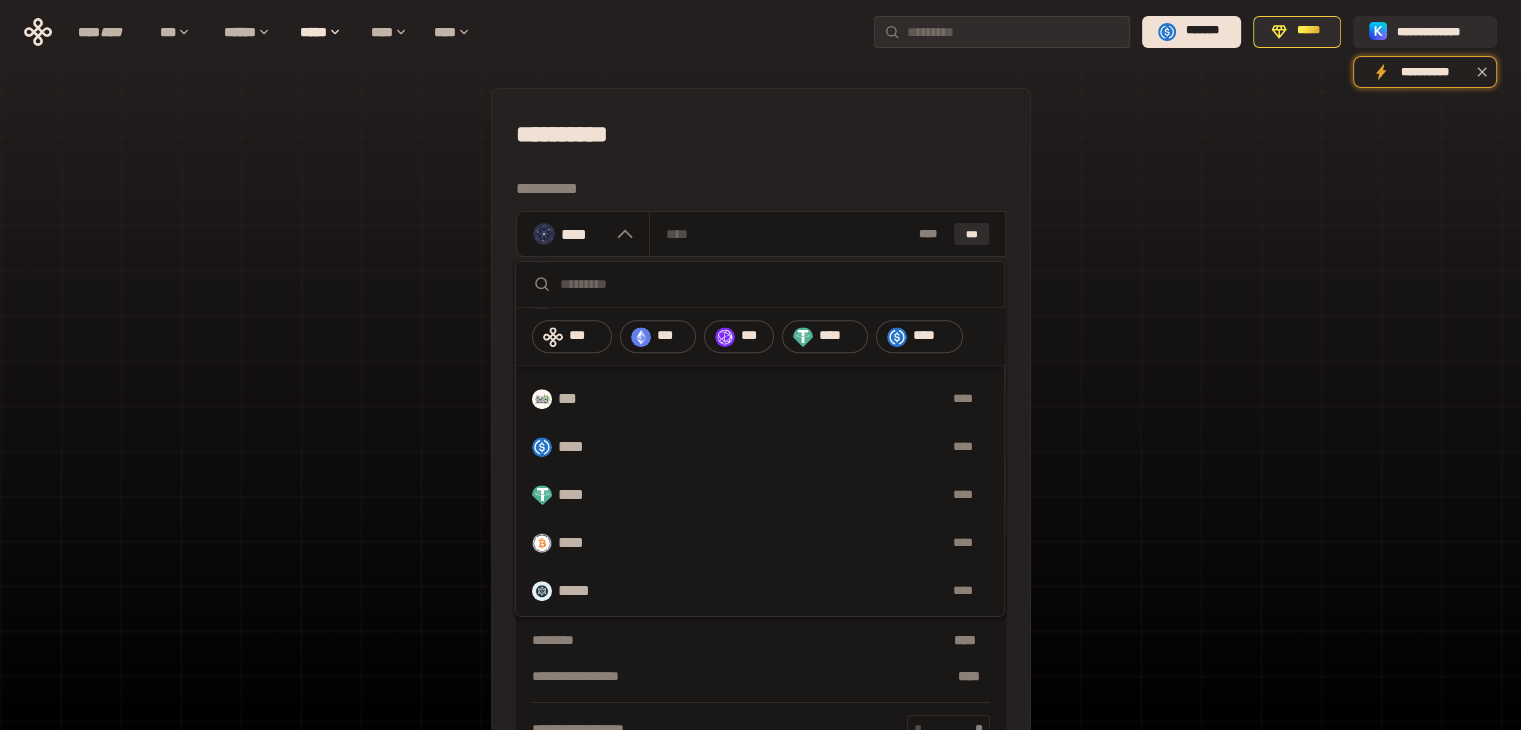 scroll, scrollTop: 1061, scrollLeft: 0, axis: vertical 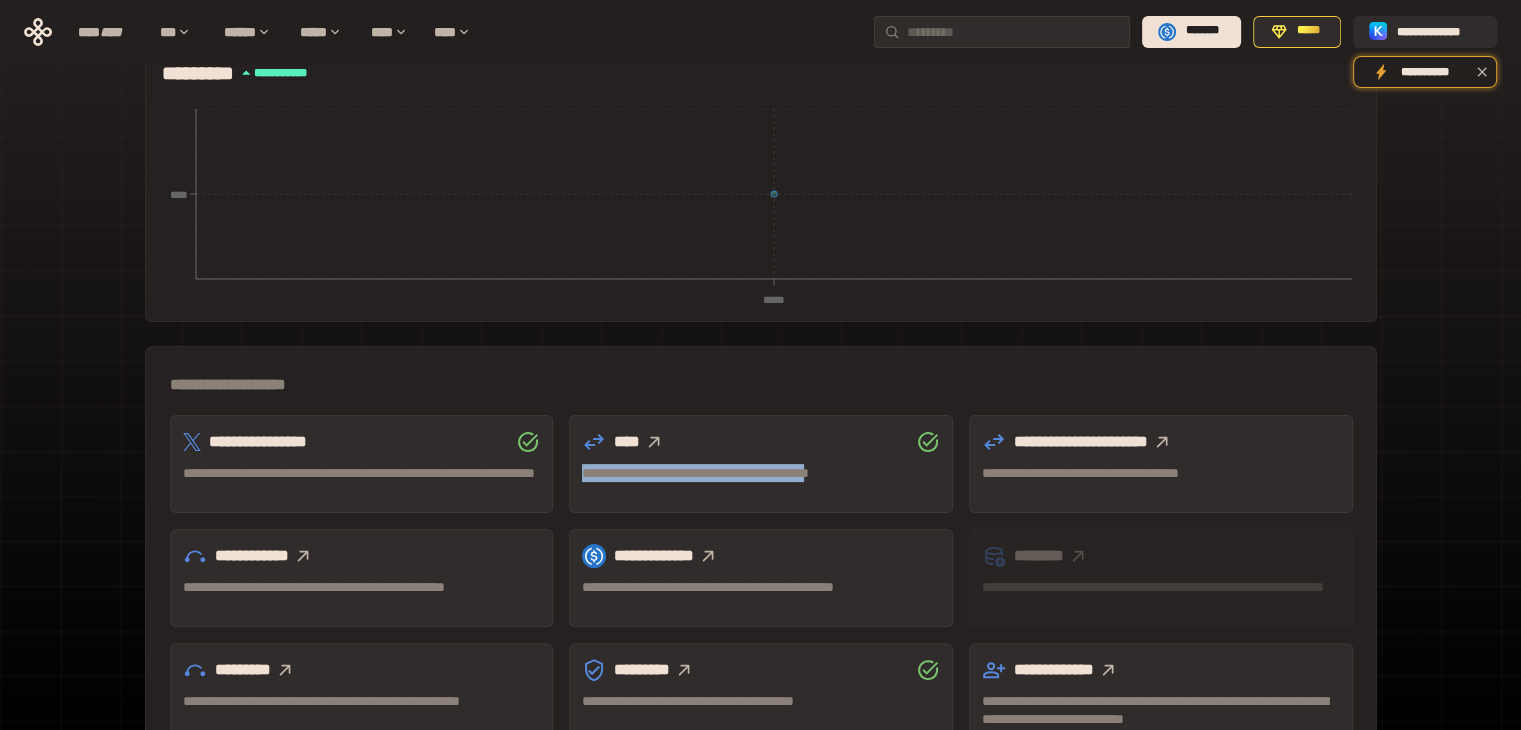 drag, startPoint x: 579, startPoint y: 385, endPoint x: 924, endPoint y: 393, distance: 345.09274 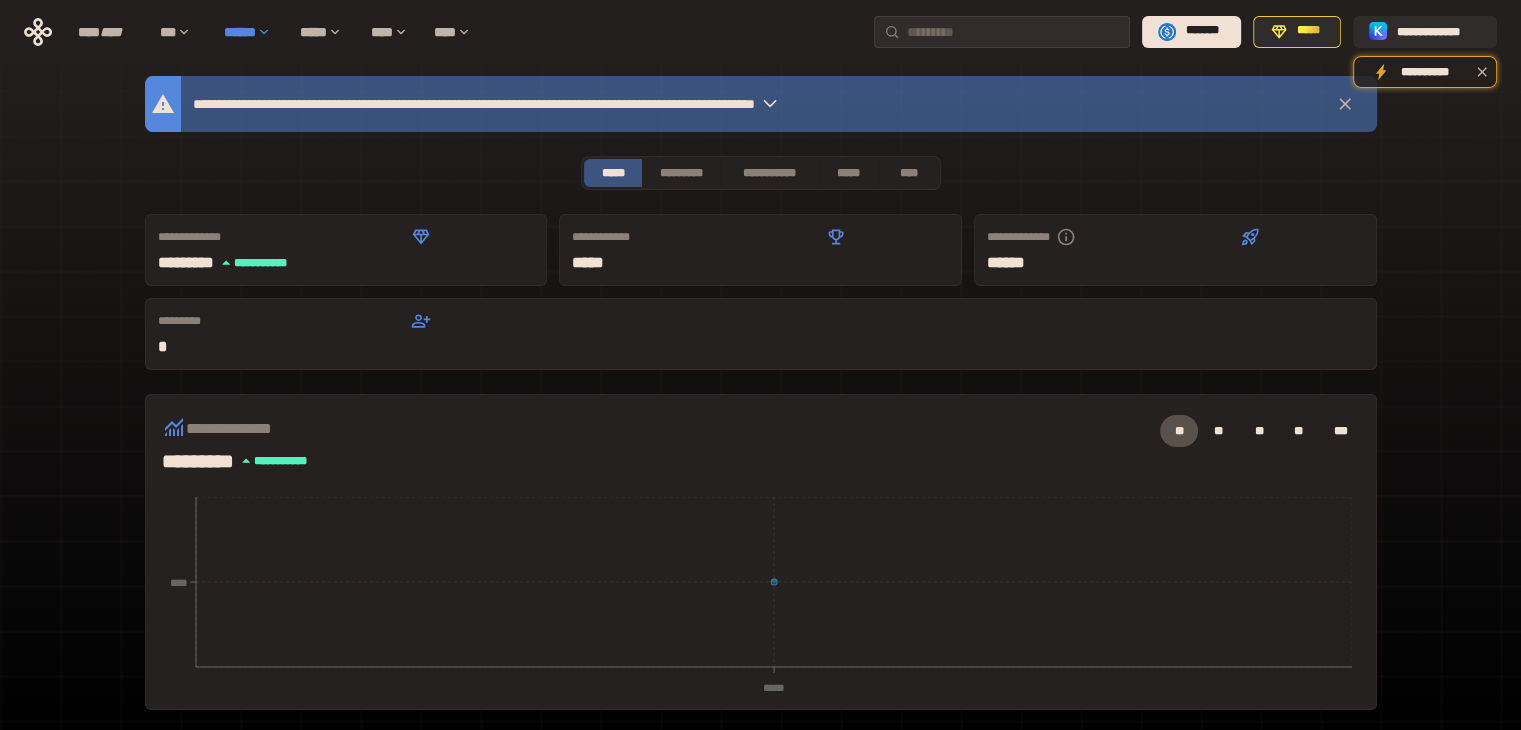 scroll, scrollTop: 0, scrollLeft: 0, axis: both 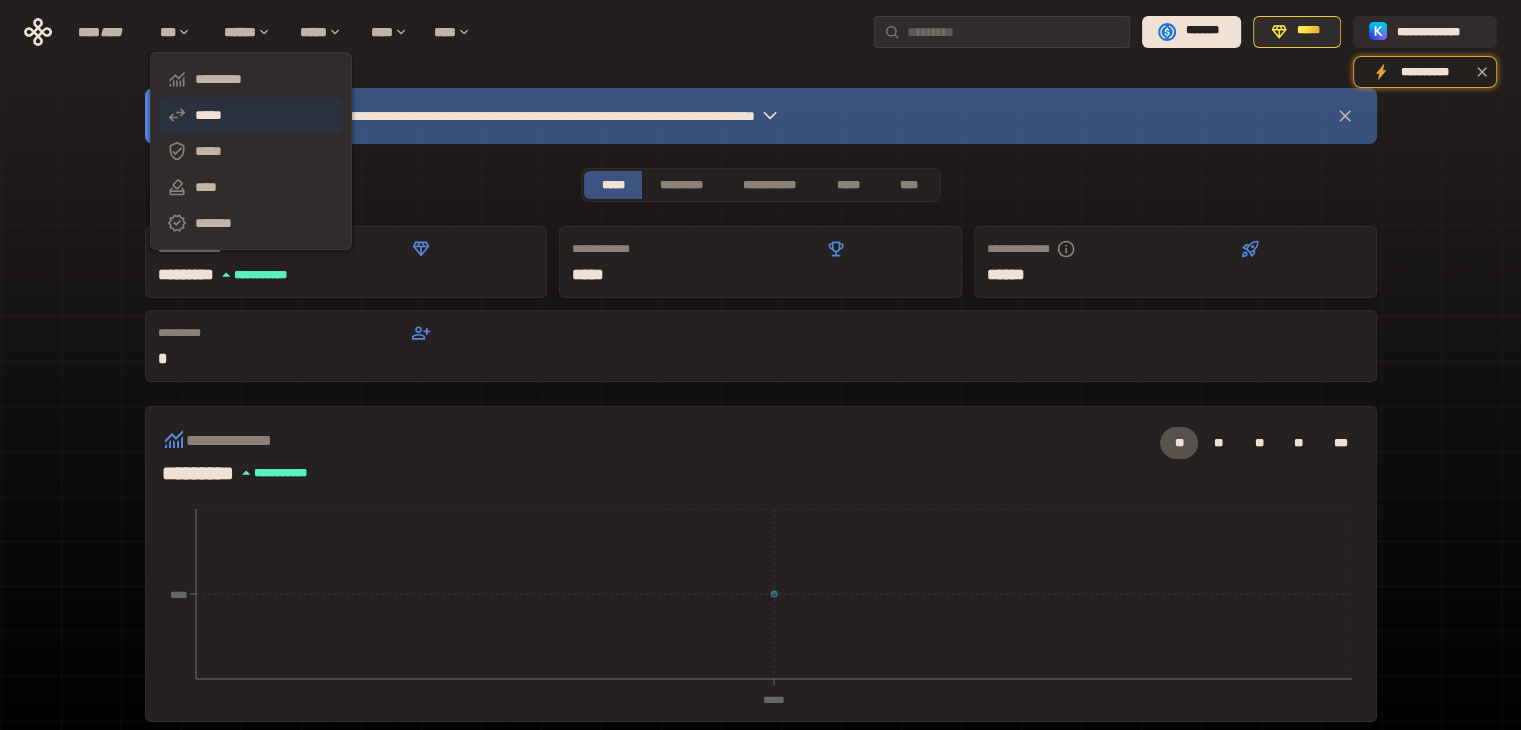 click on "*****" at bounding box center [251, 115] 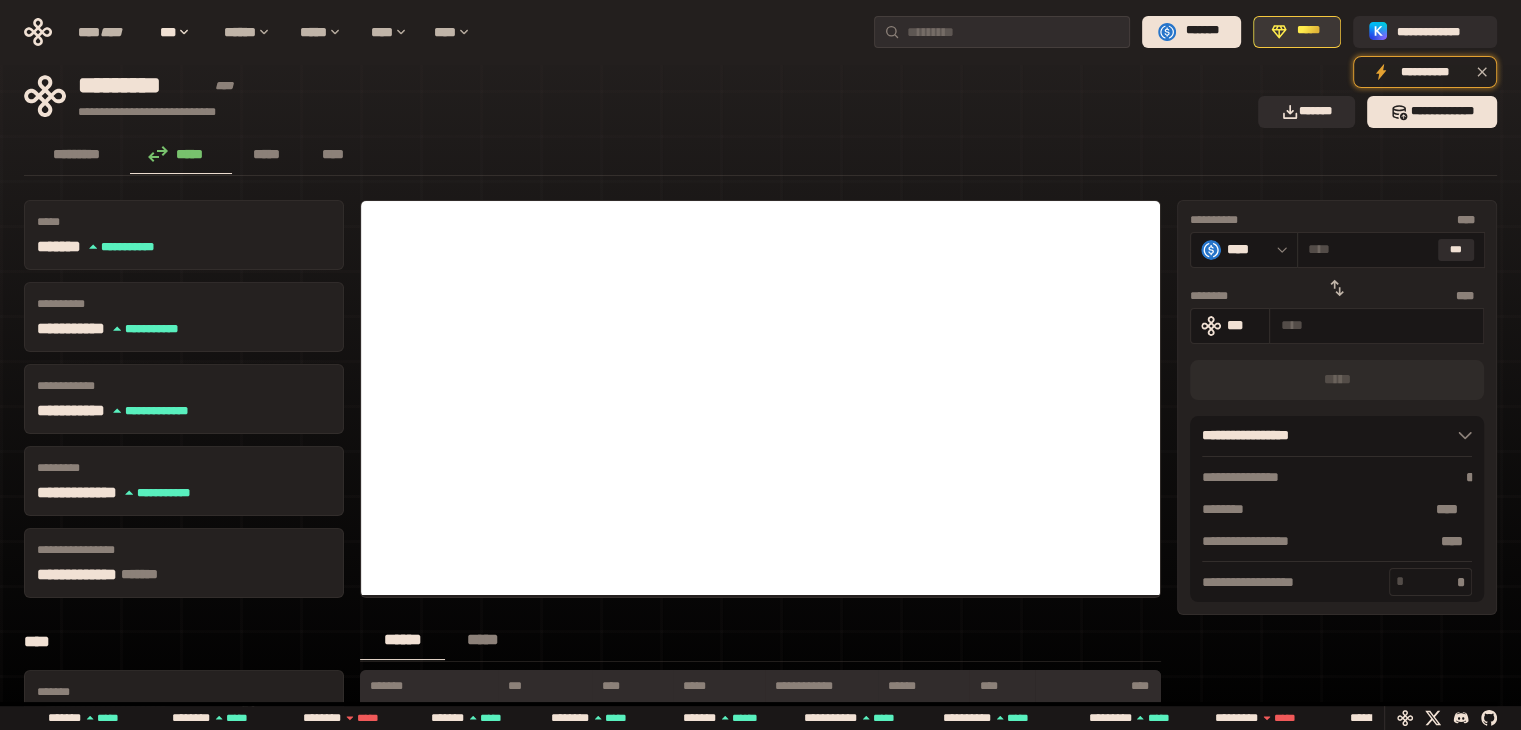 click 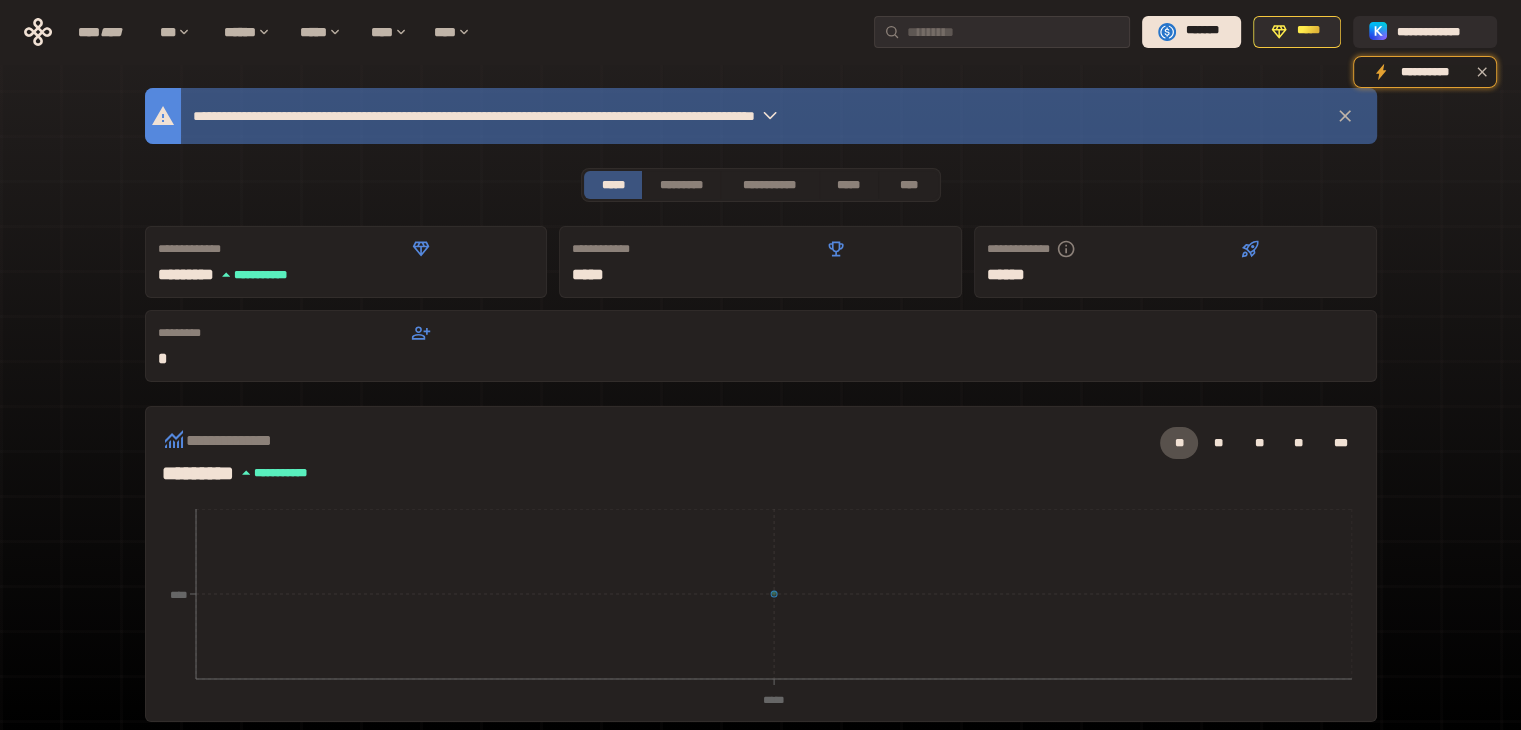 click 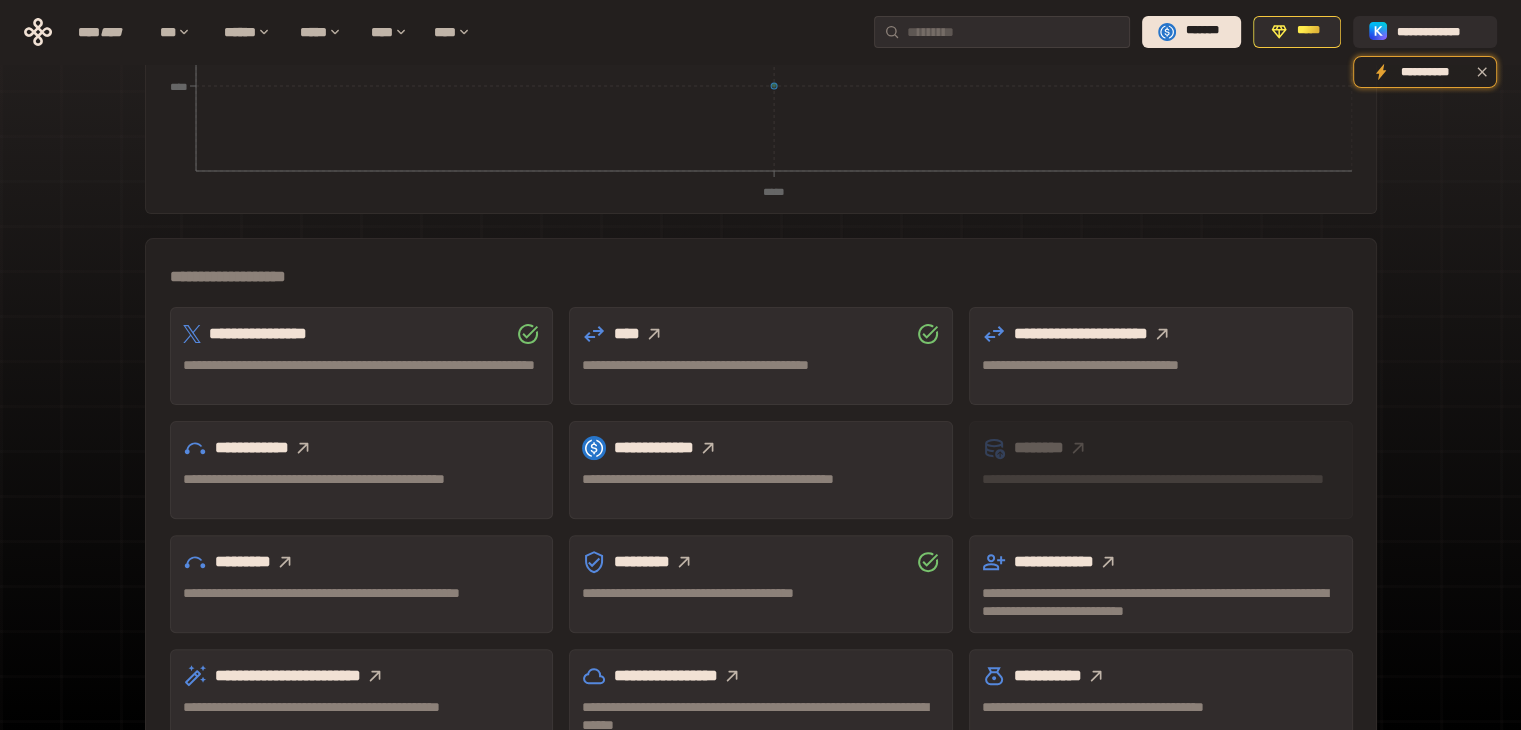 scroll, scrollTop: 555, scrollLeft: 0, axis: vertical 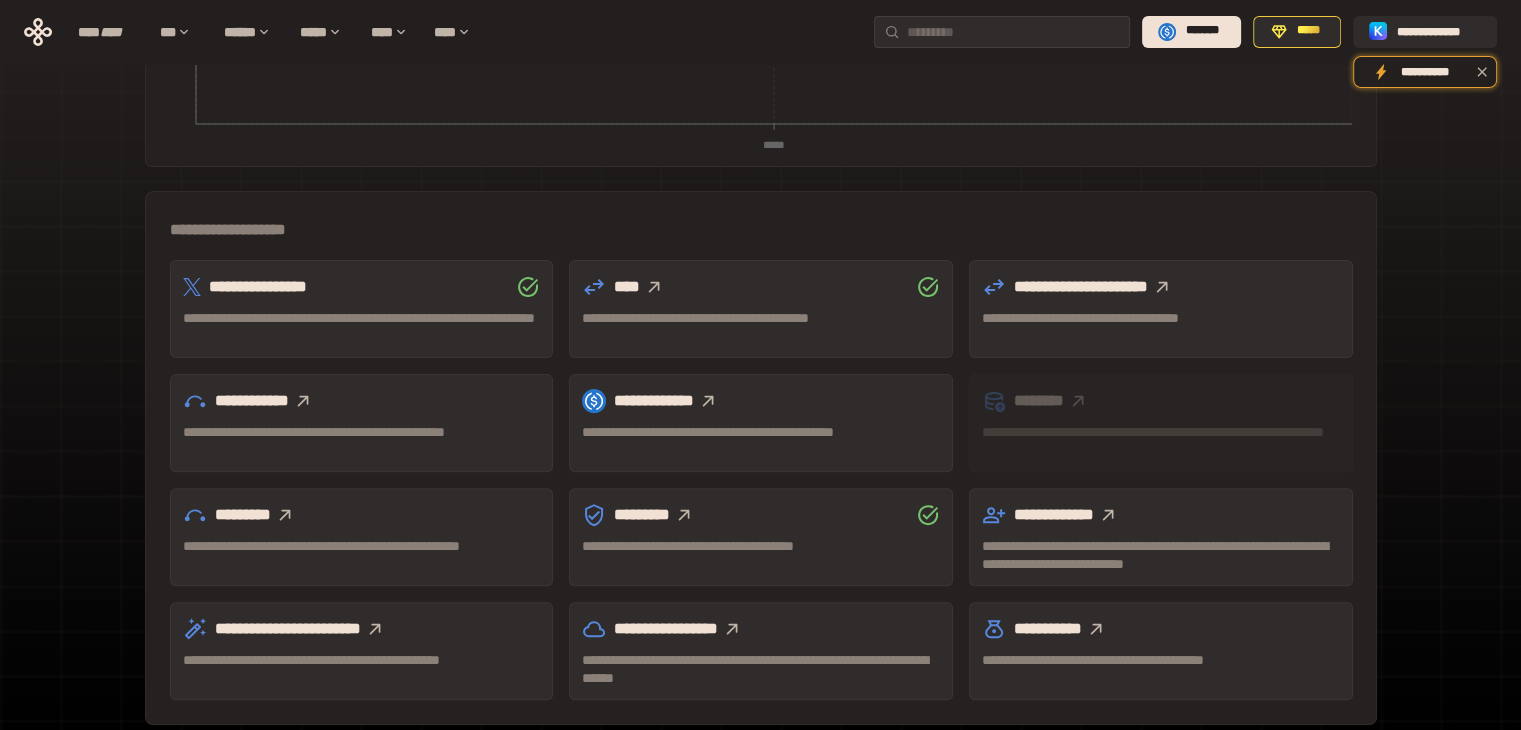 click 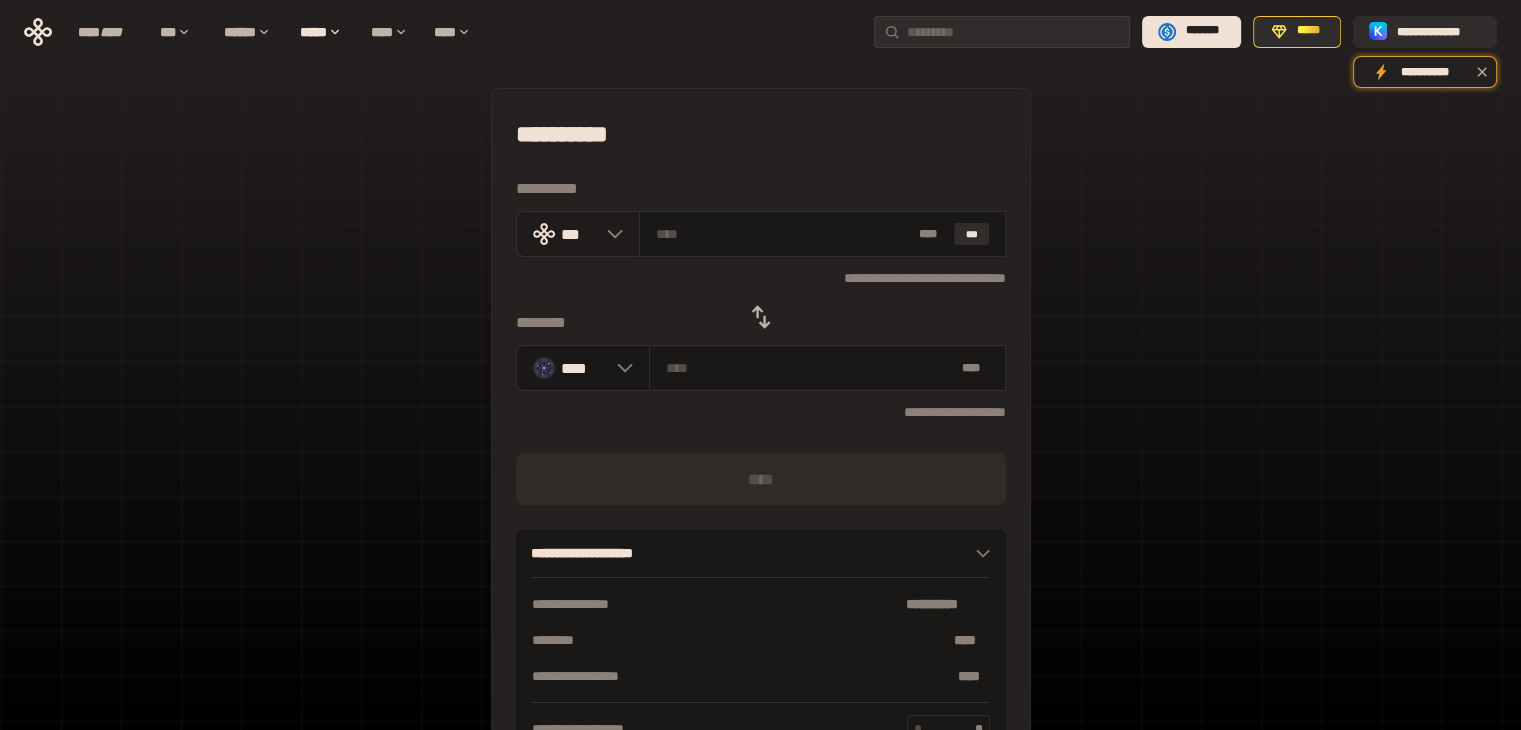 click at bounding box center (610, 234) 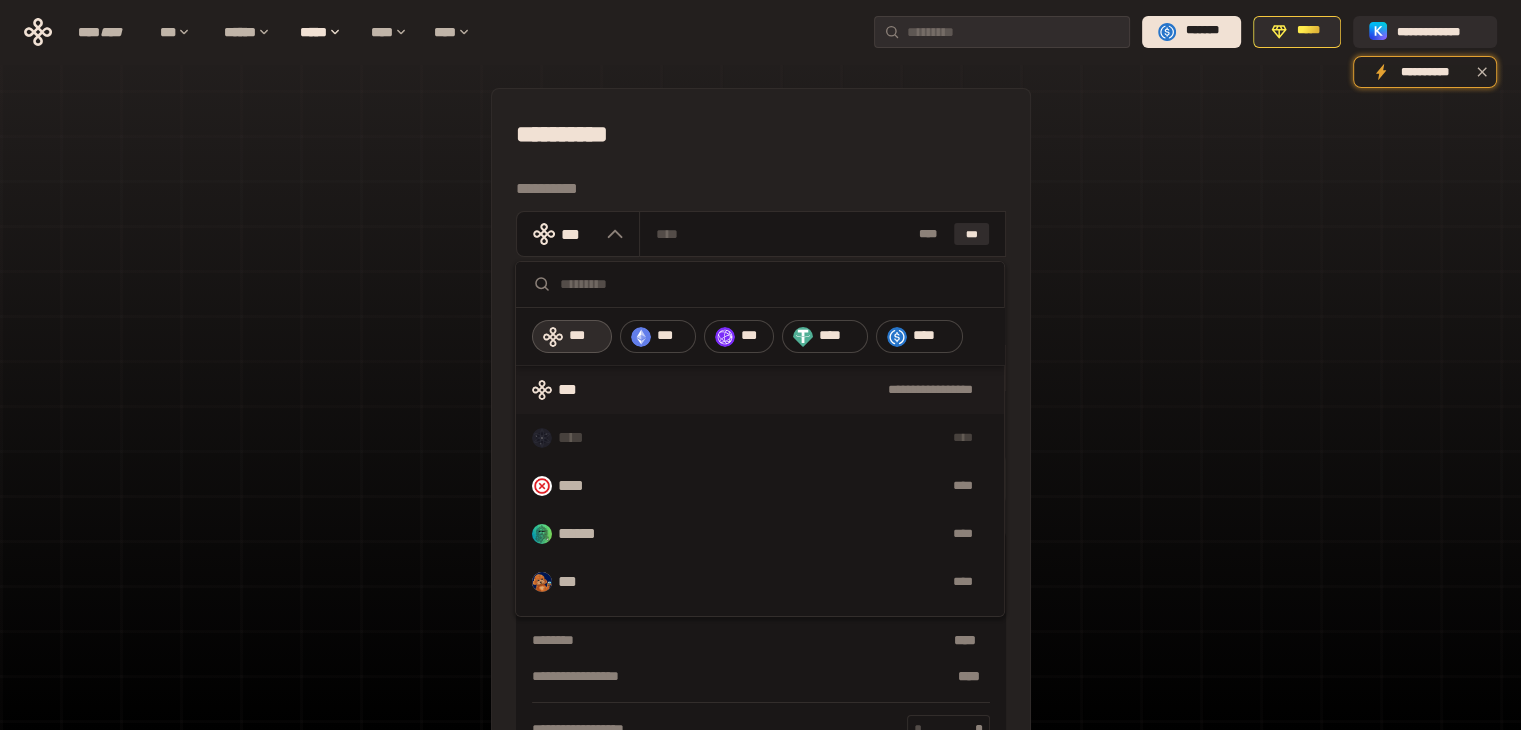 click at bounding box center (774, 284) 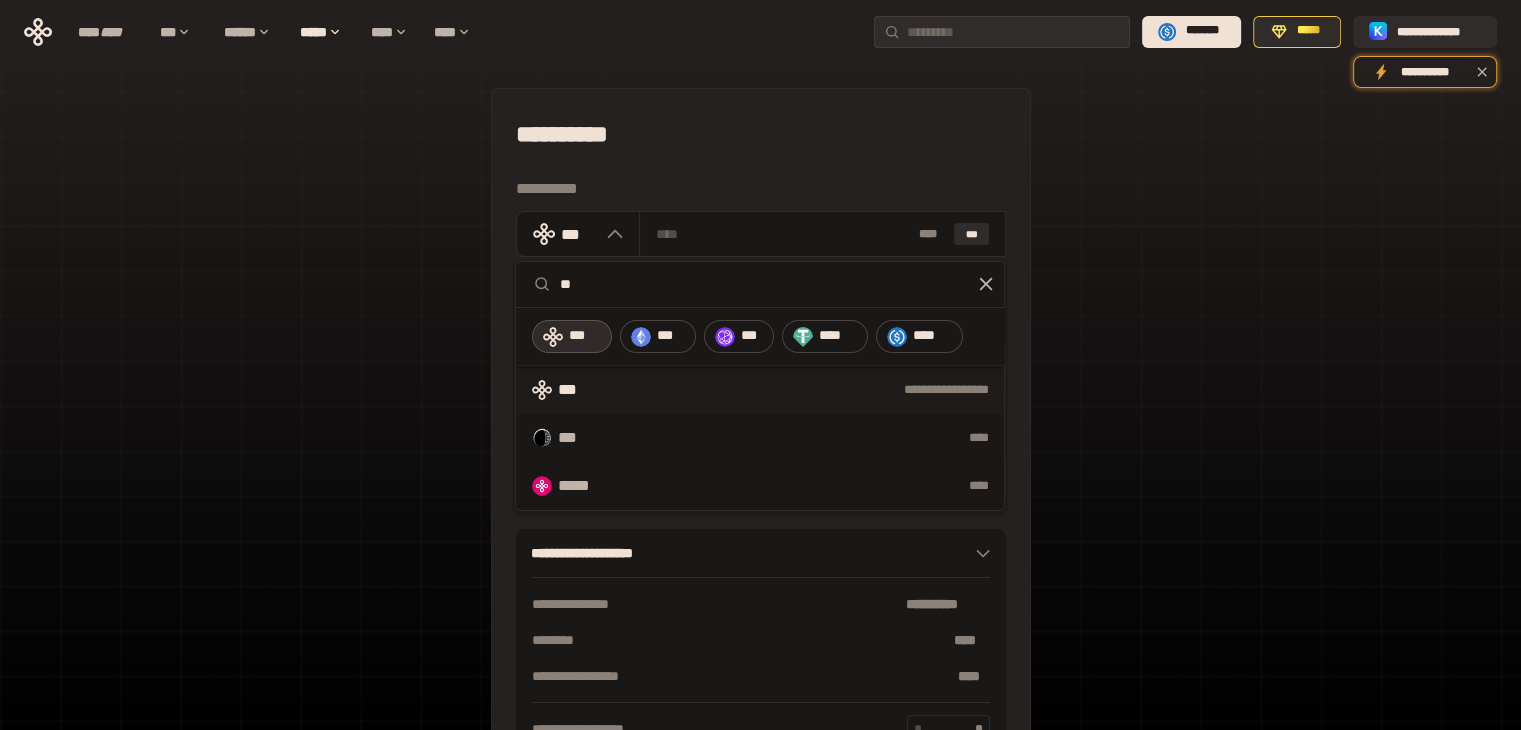 drag, startPoint x: 620, startPoint y: 285, endPoint x: 536, endPoint y: 285, distance: 84 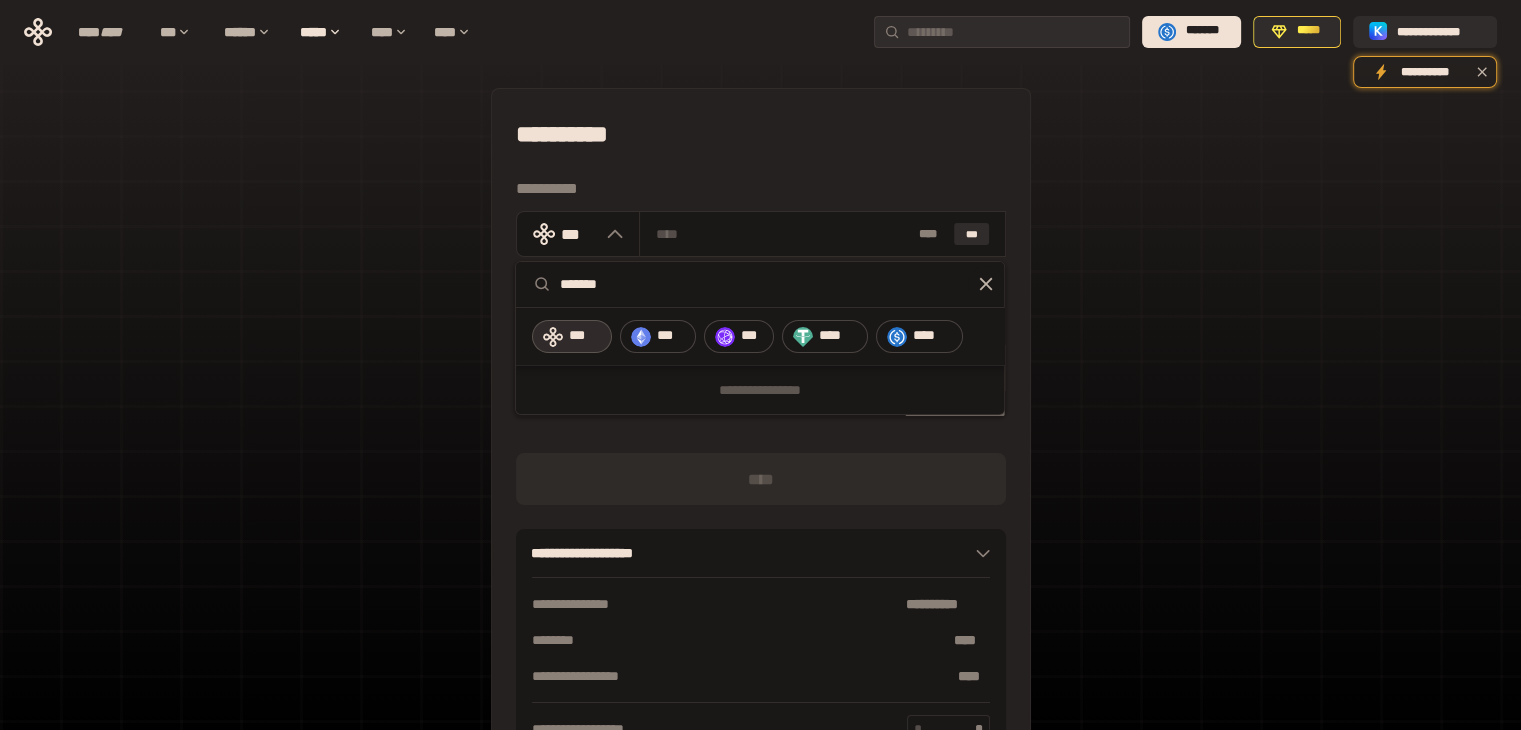 type on "*******" 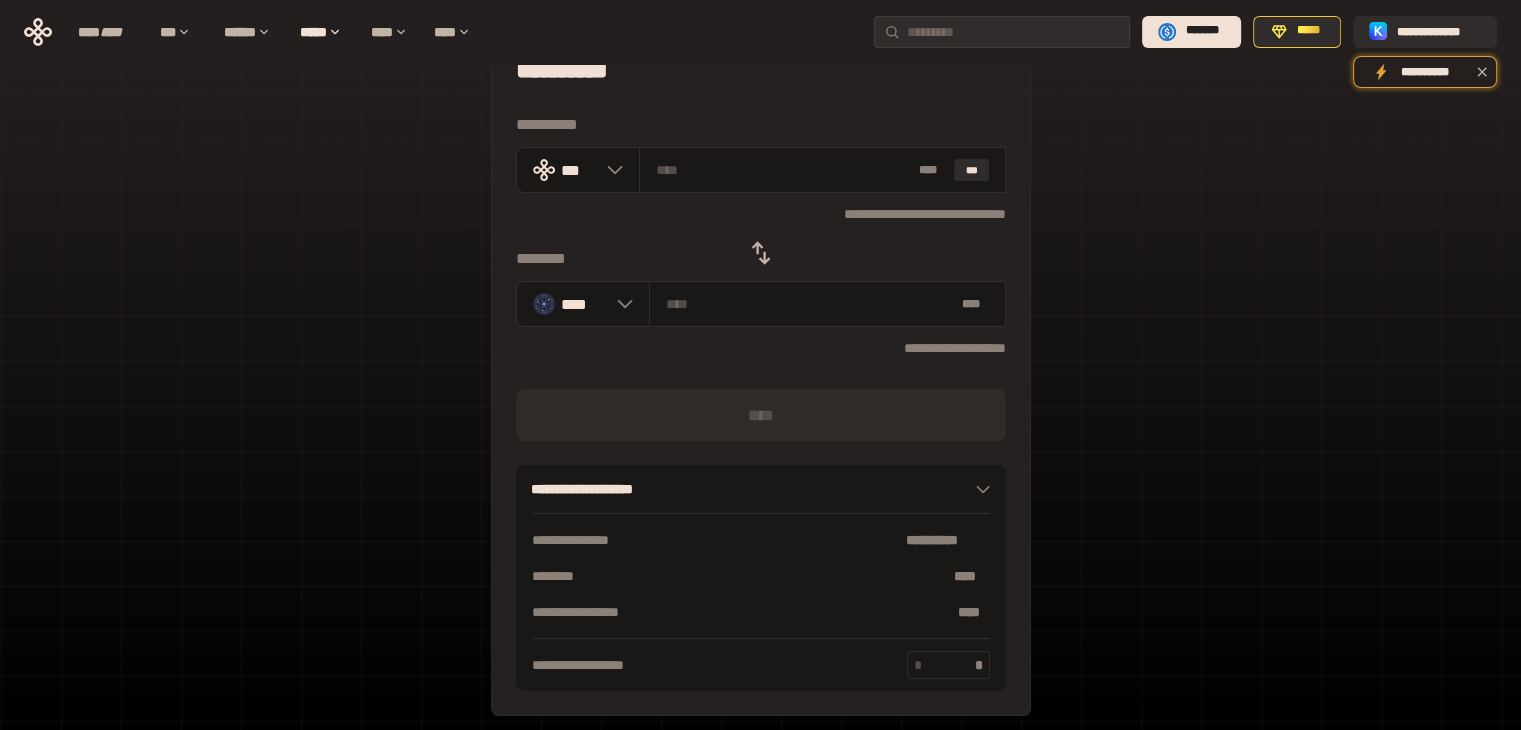 scroll, scrollTop: 141, scrollLeft: 0, axis: vertical 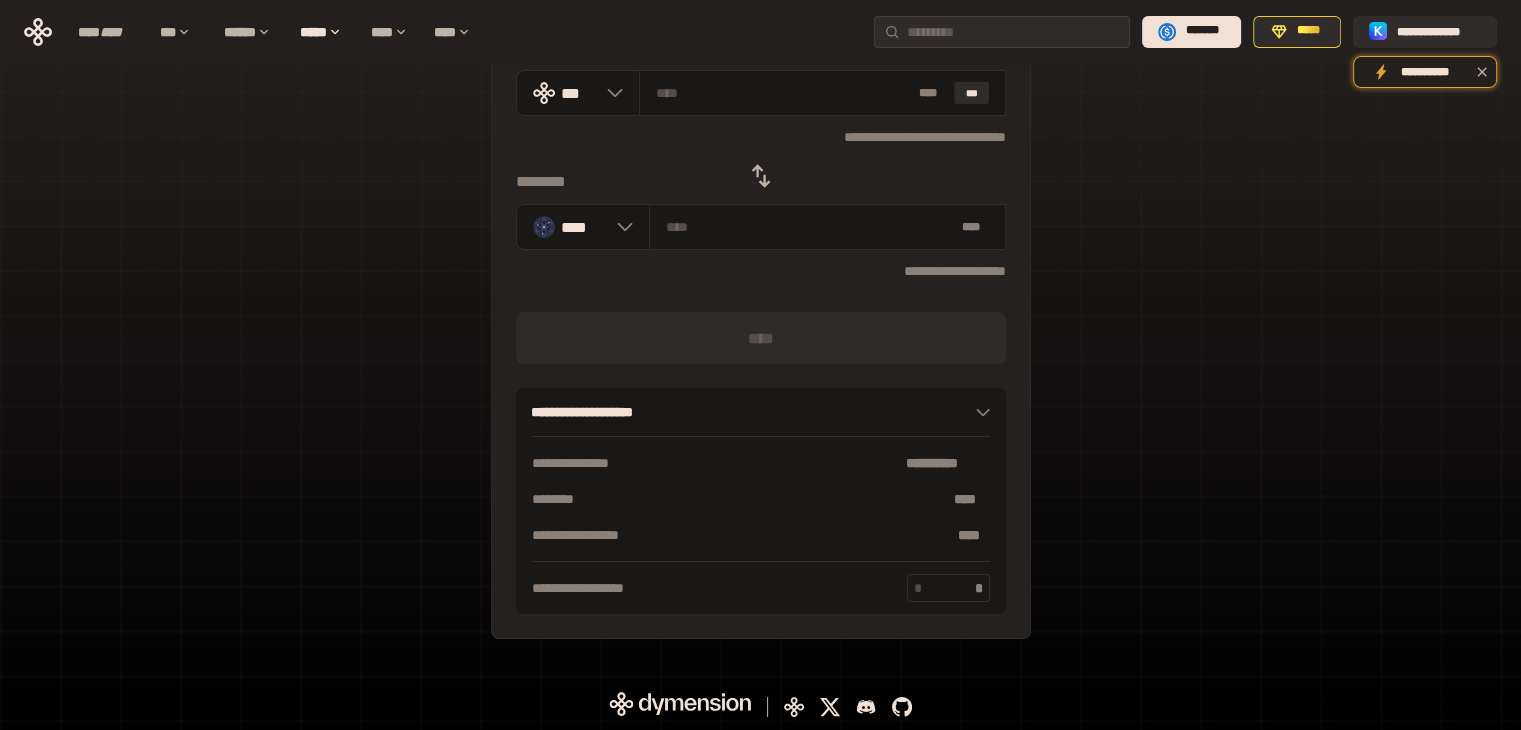 drag, startPoint x: 1191, startPoint y: 38, endPoint x: 408, endPoint y: 128, distance: 788.15546 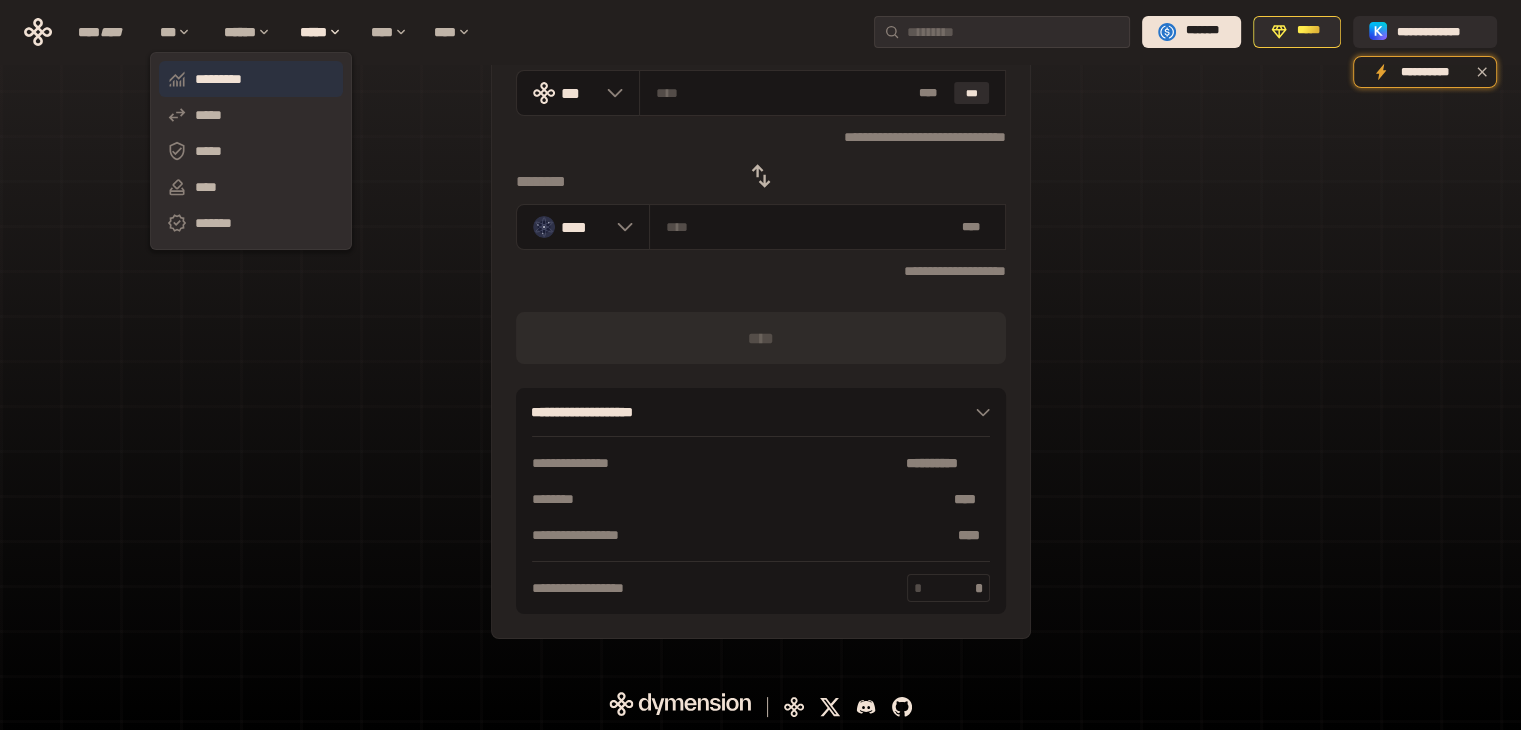 click on "*********" at bounding box center [251, 79] 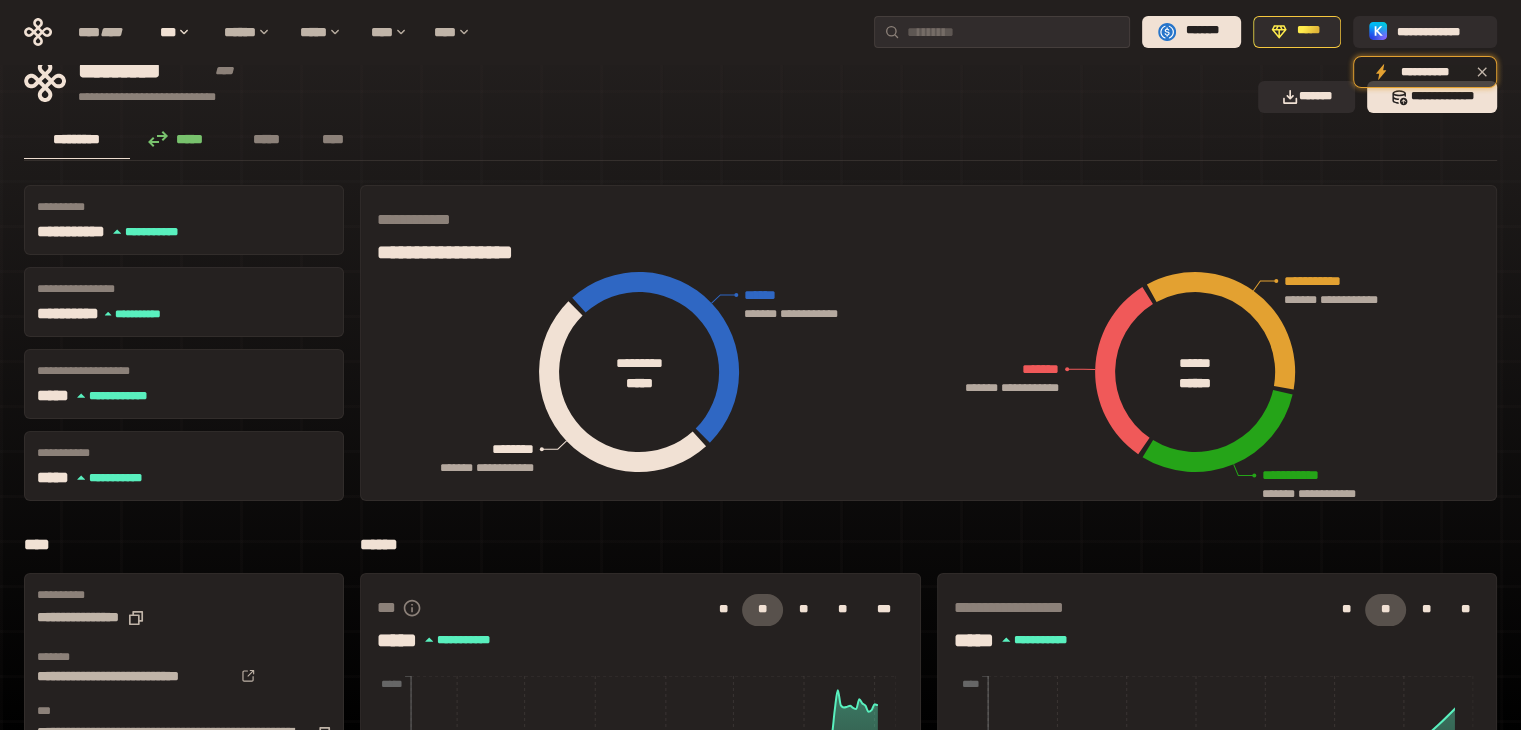 scroll, scrollTop: 0, scrollLeft: 0, axis: both 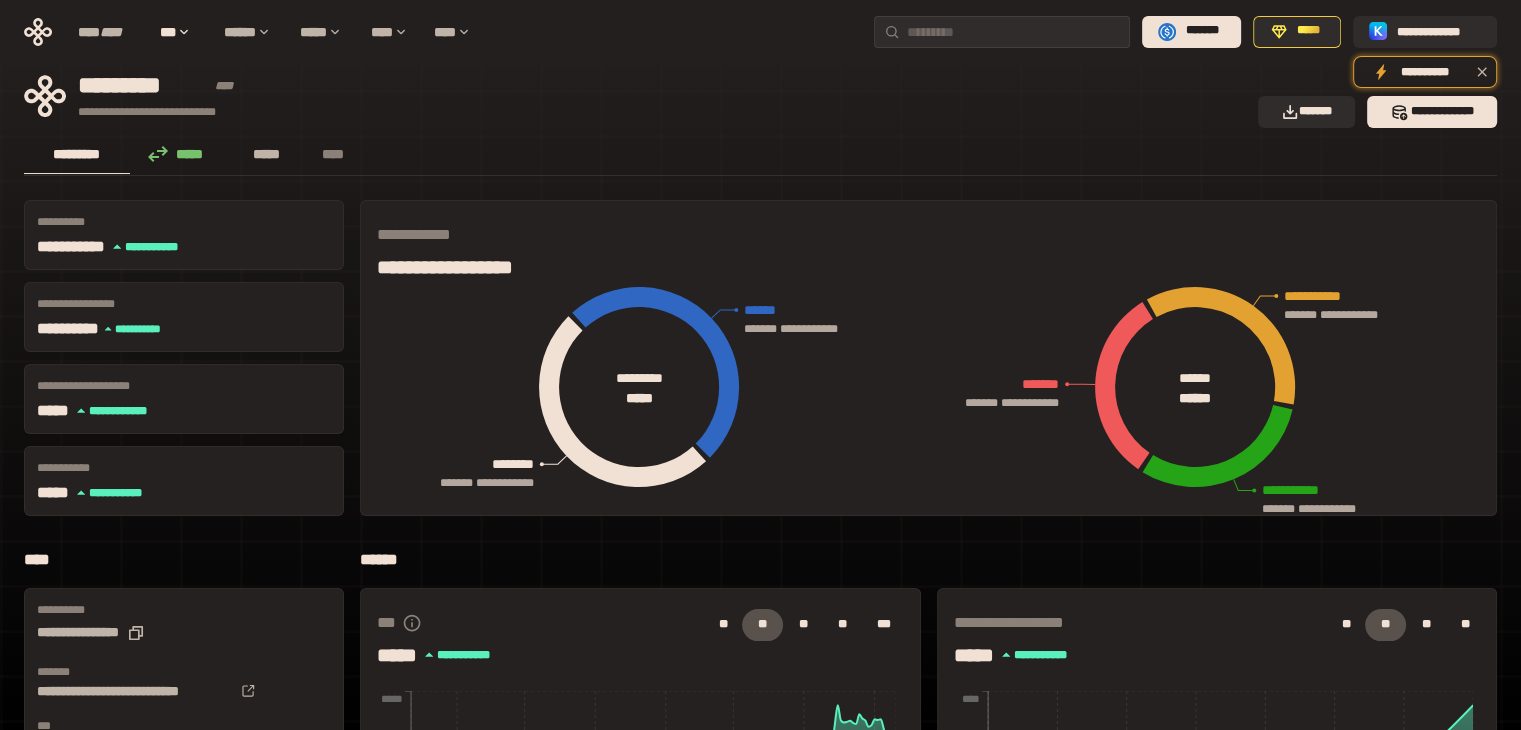 click on "*****" at bounding box center [267, 154] 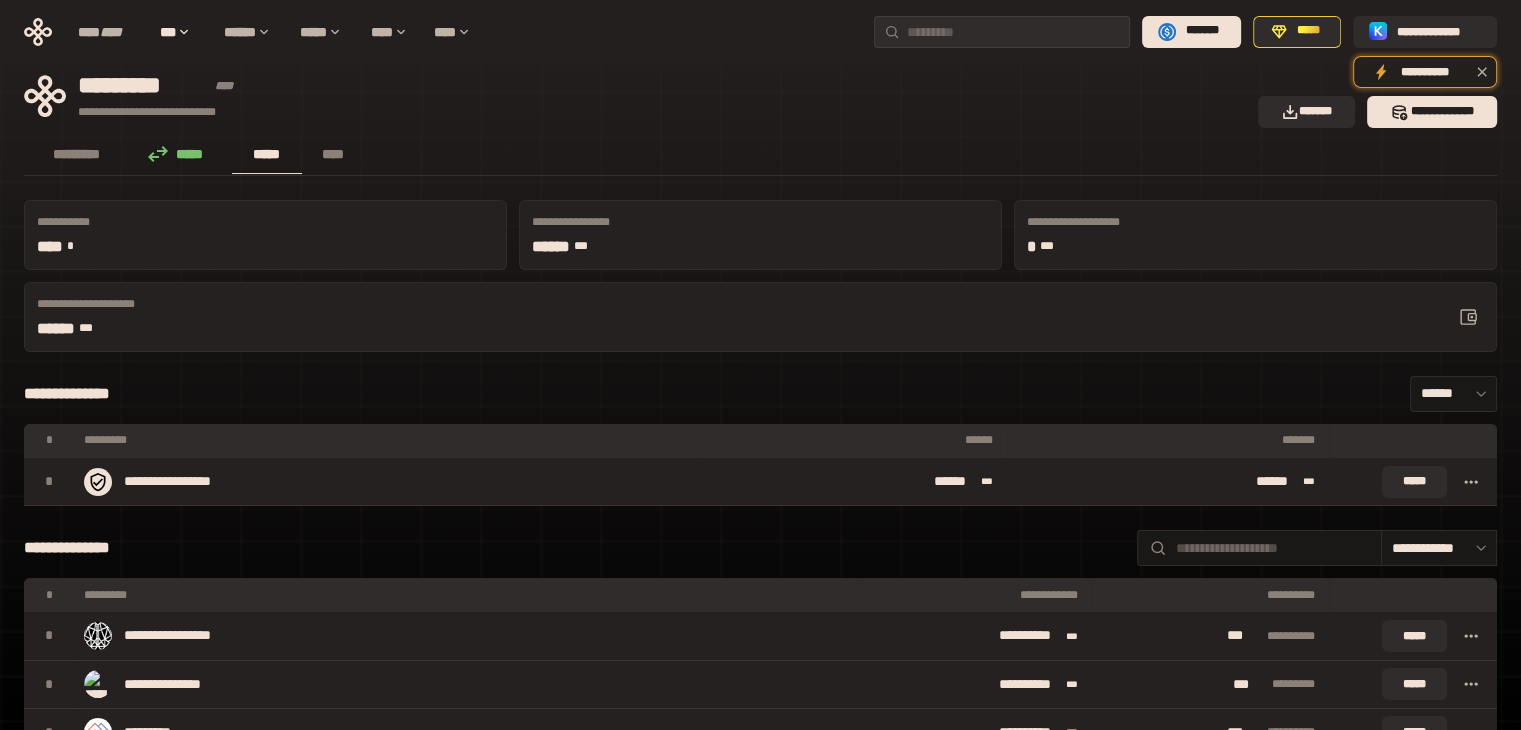 click on "*****" at bounding box center (181, 154) 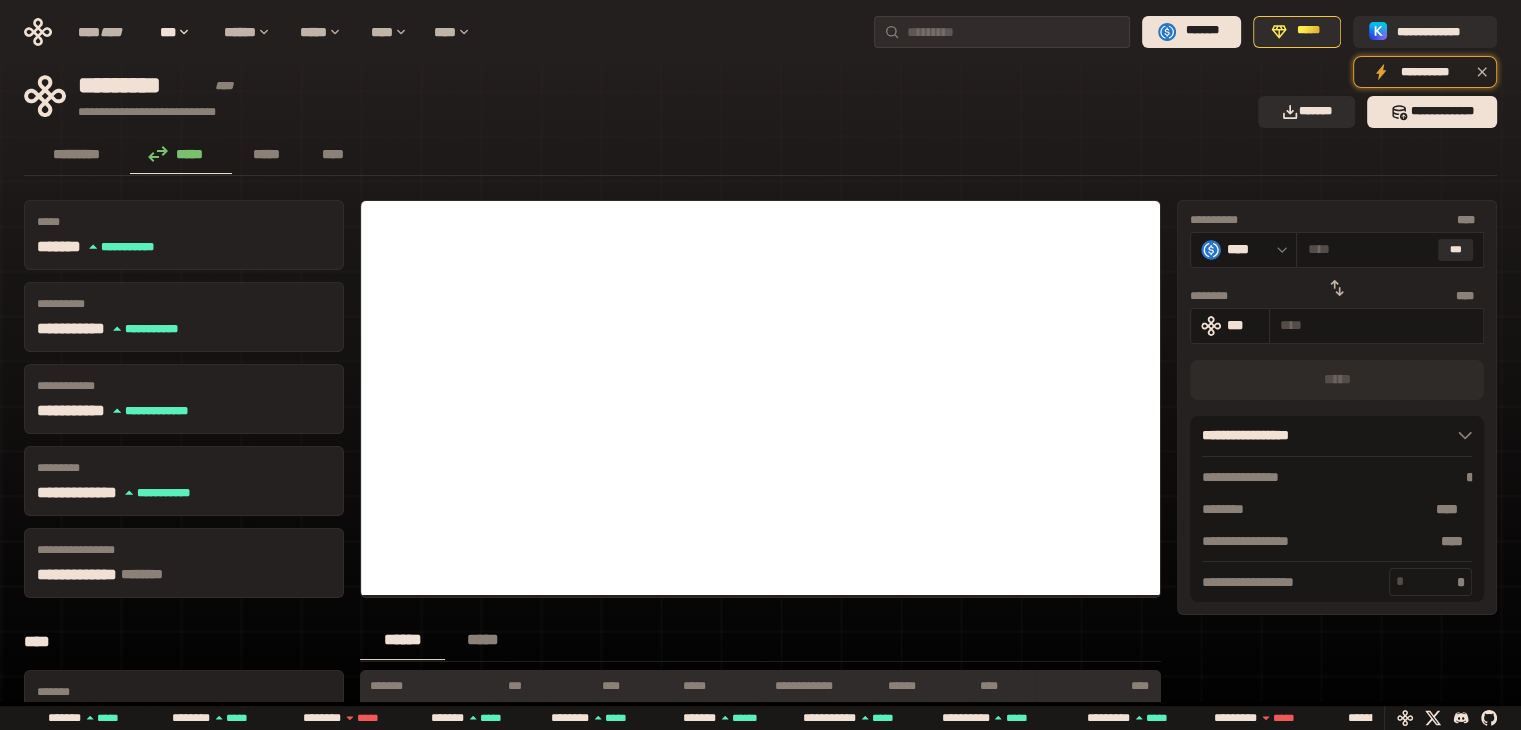 click 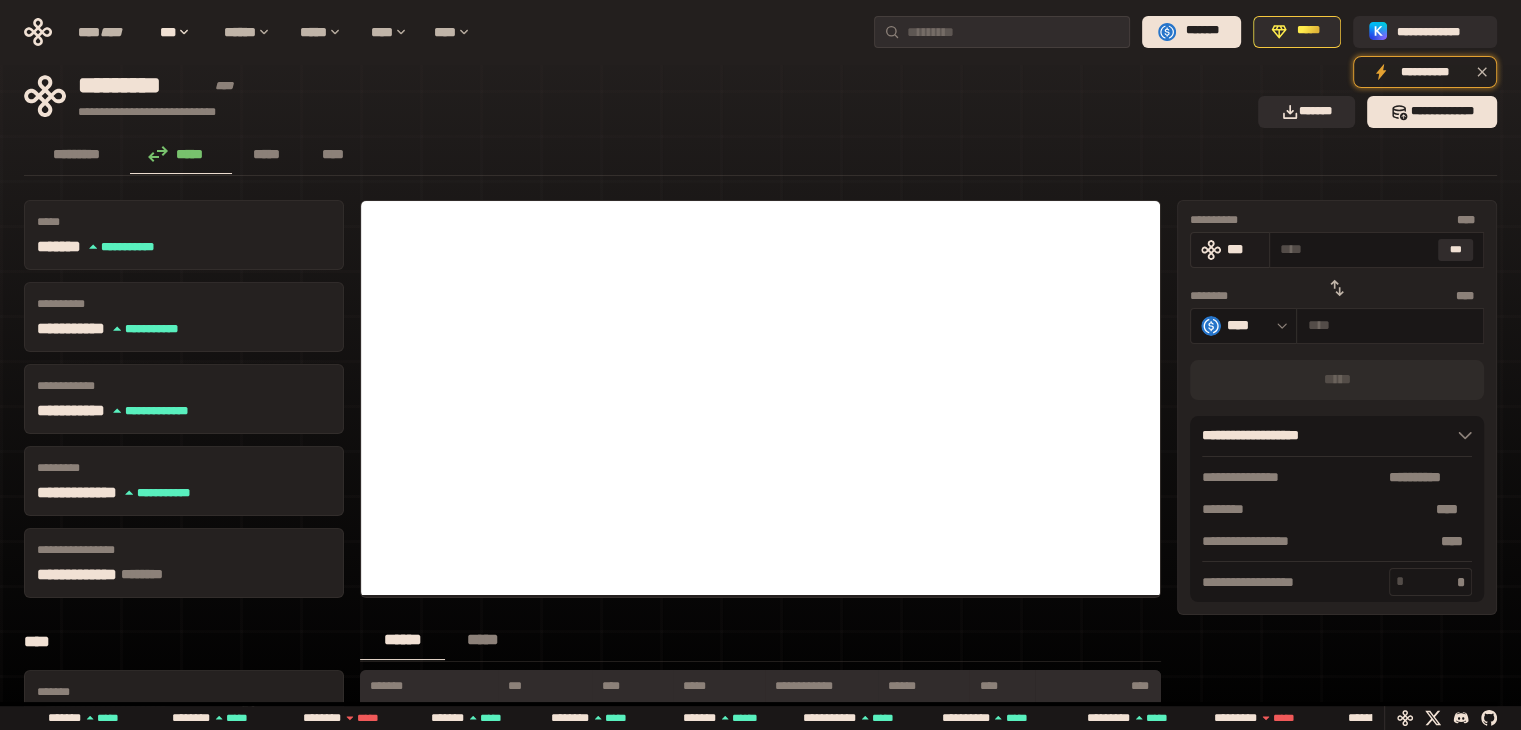 click on "***" at bounding box center [1243, 249] 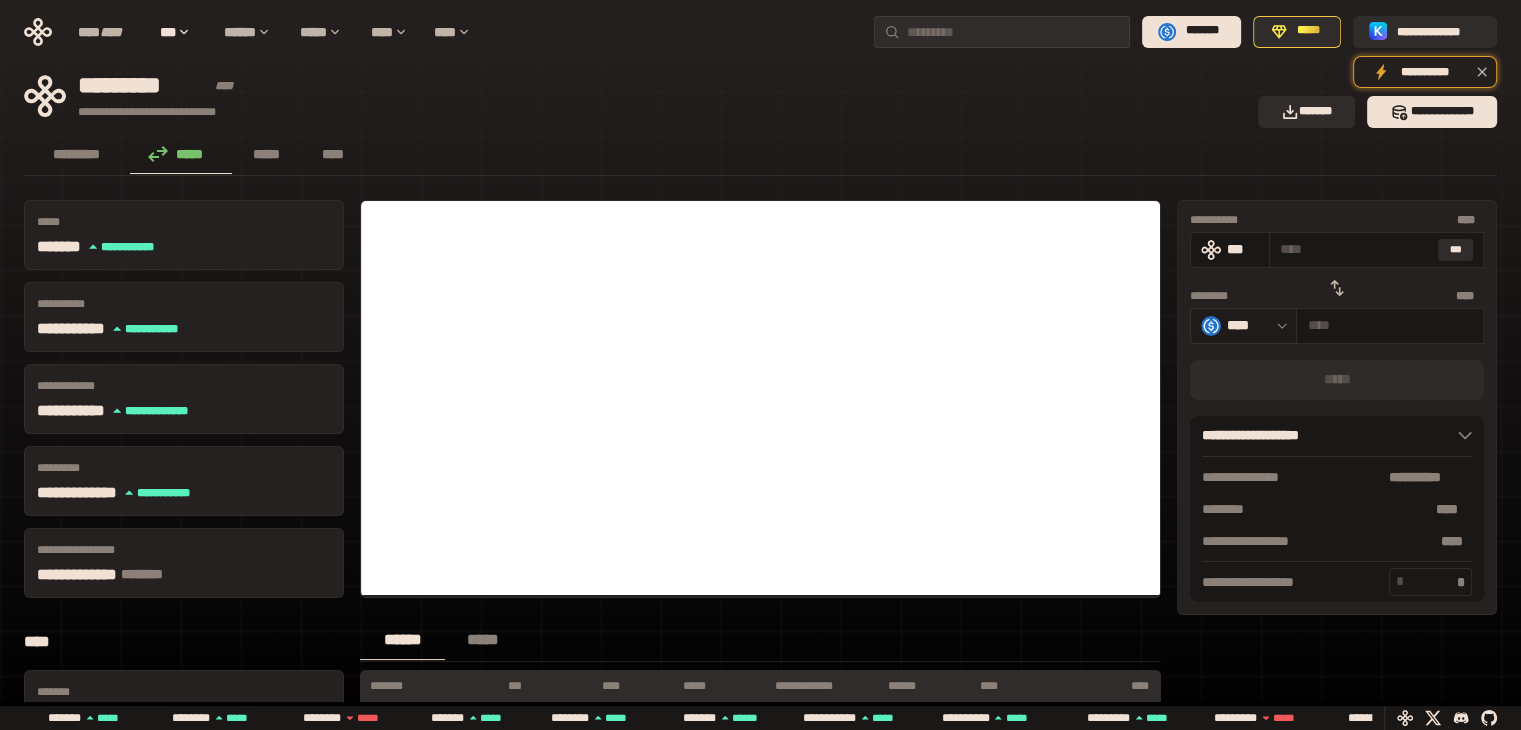 click at bounding box center [1277, 326] 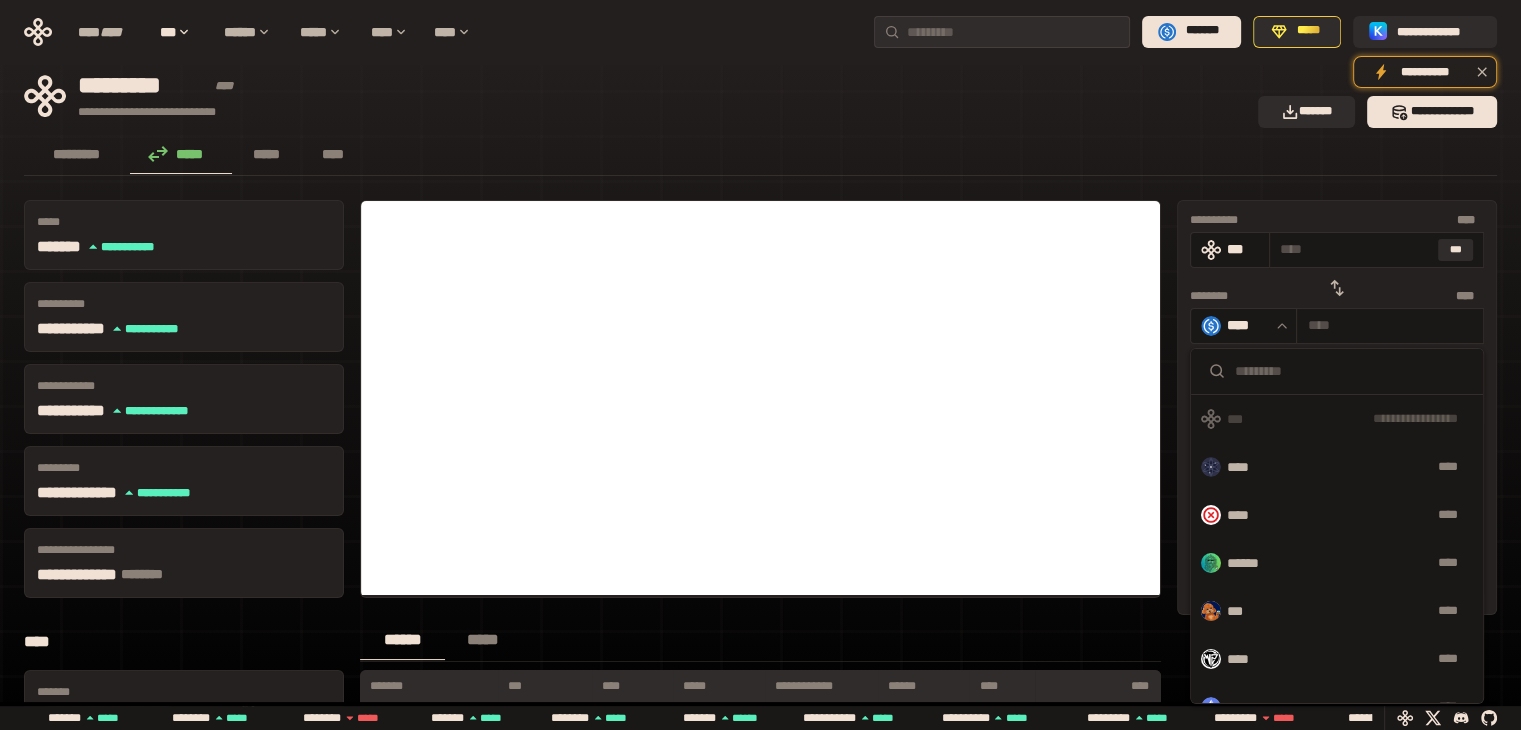 click at bounding box center (1351, 371) 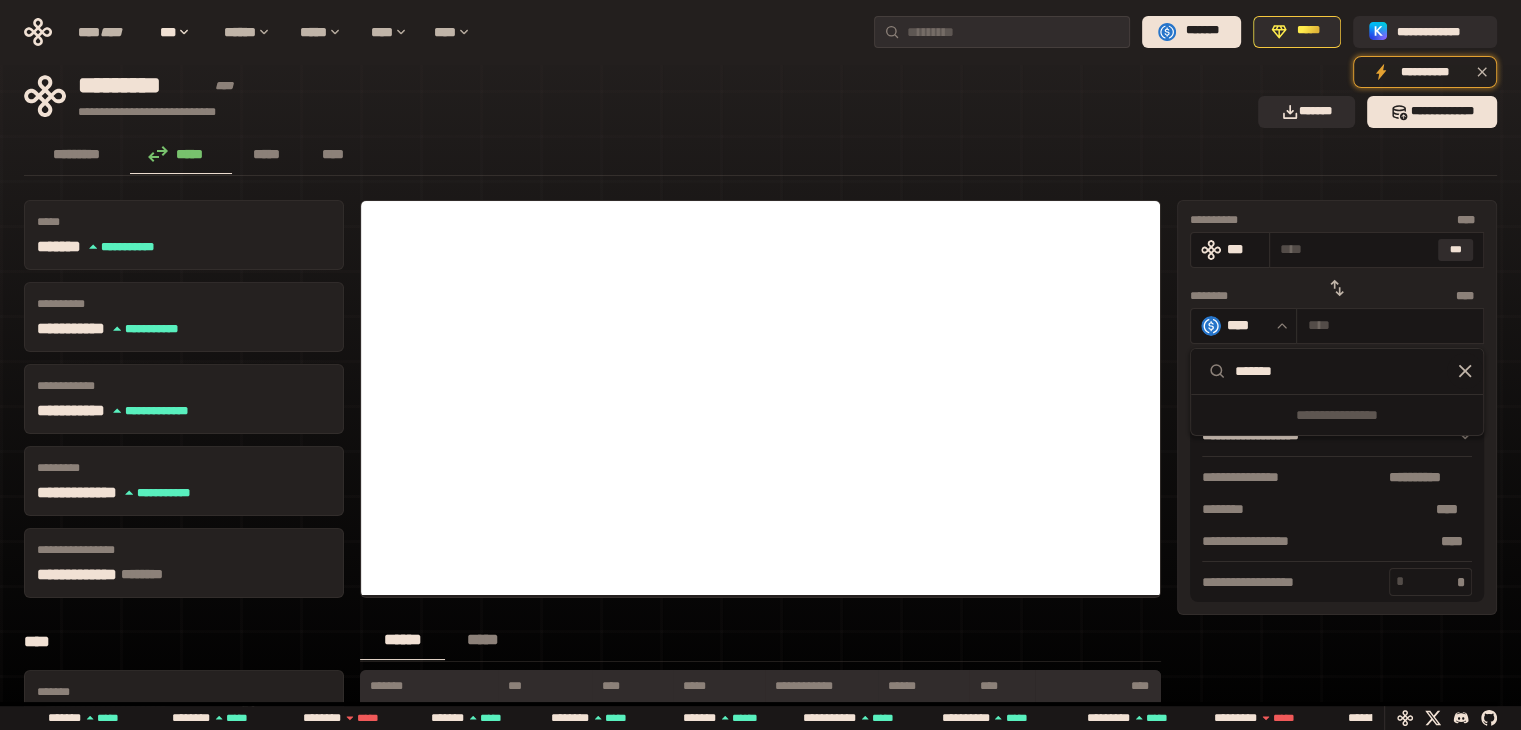type on "*******" 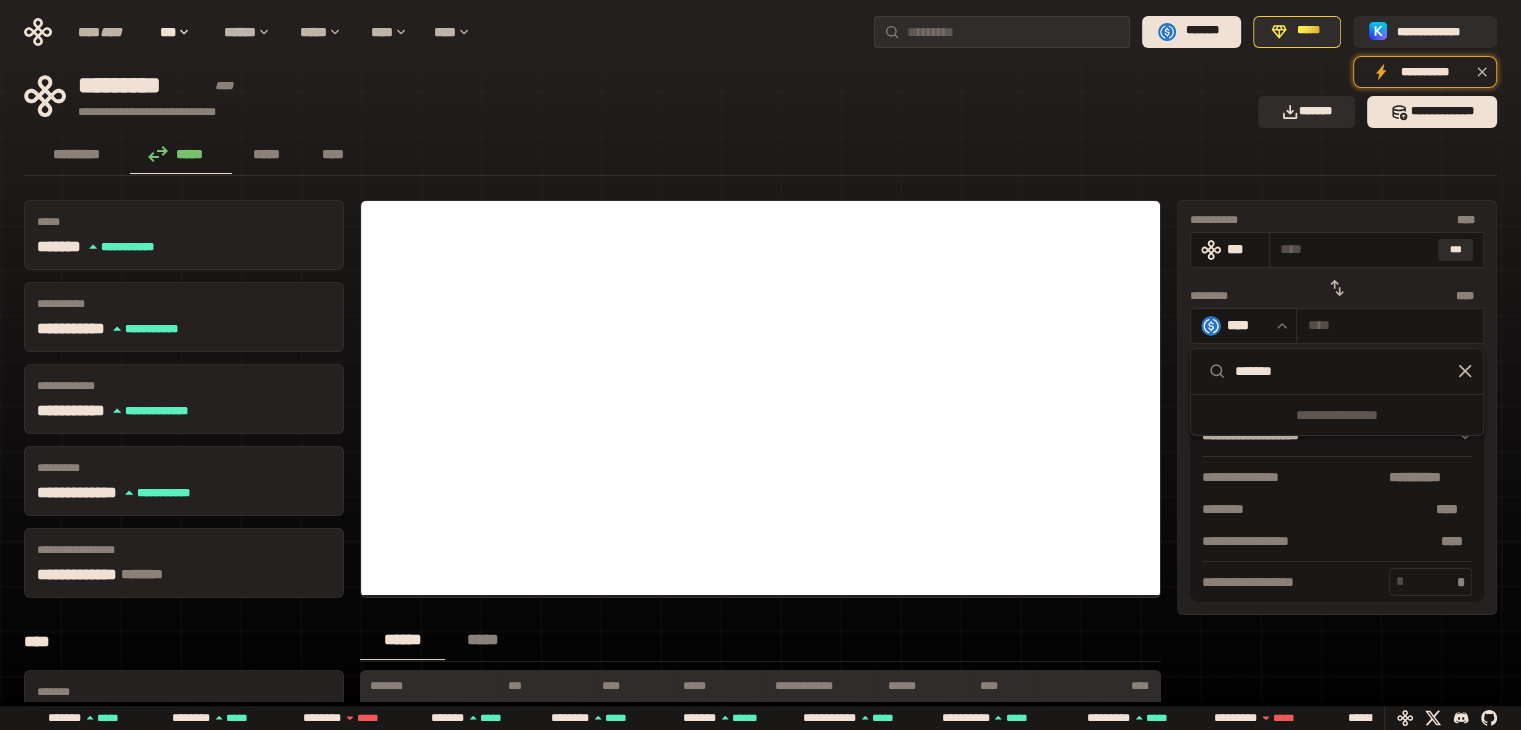 click on "**********" at bounding box center [760, 589] 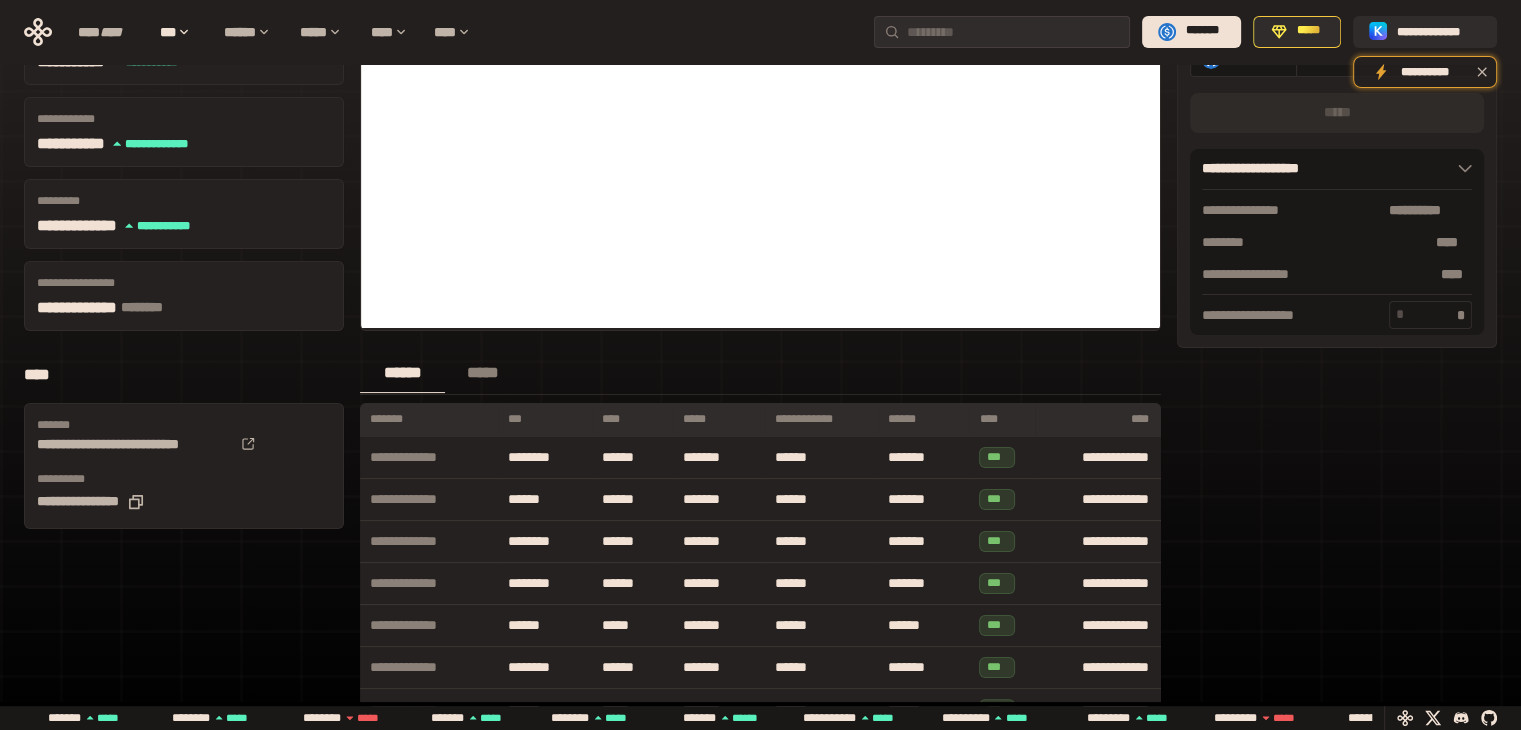 scroll, scrollTop: 300, scrollLeft: 0, axis: vertical 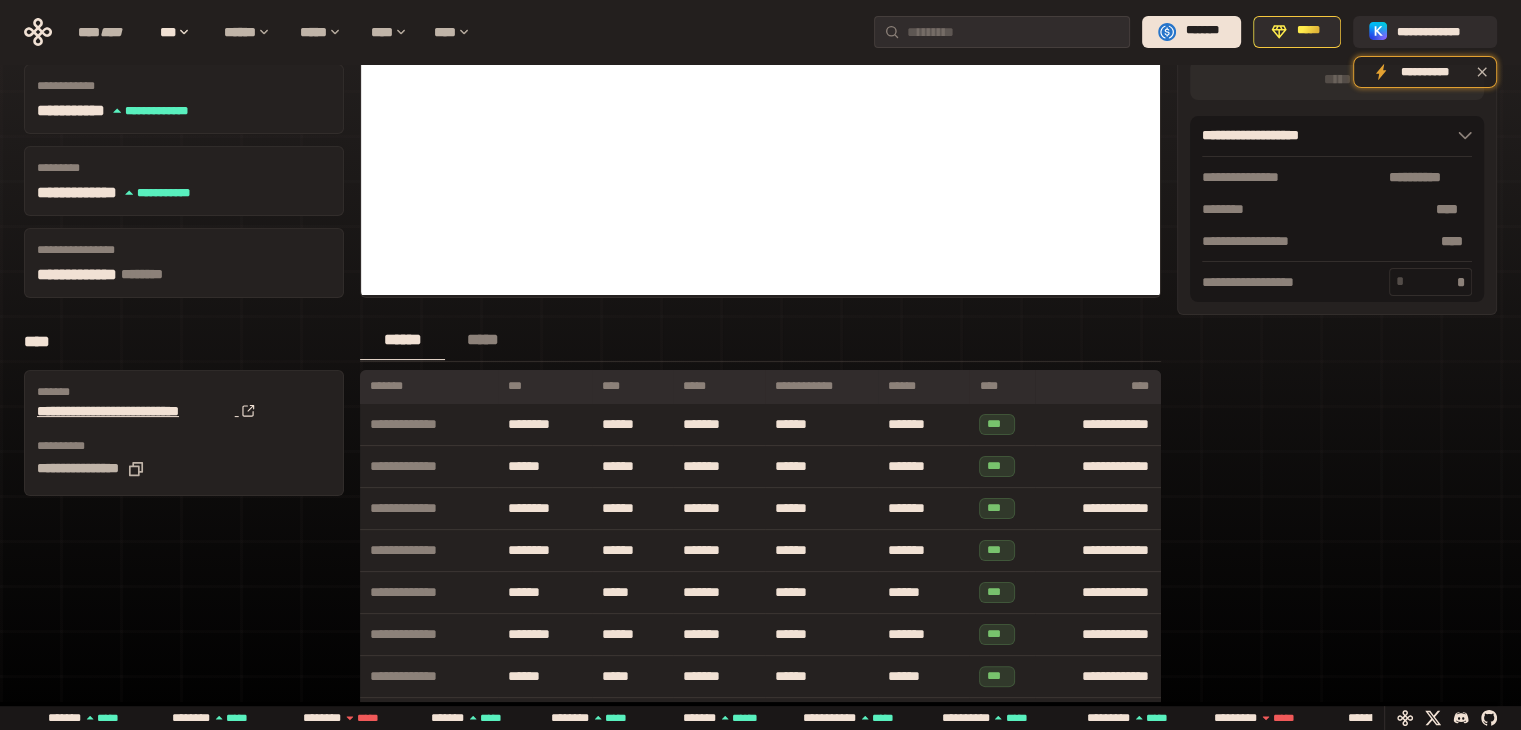 click on "**********" at bounding box center [136, 411] 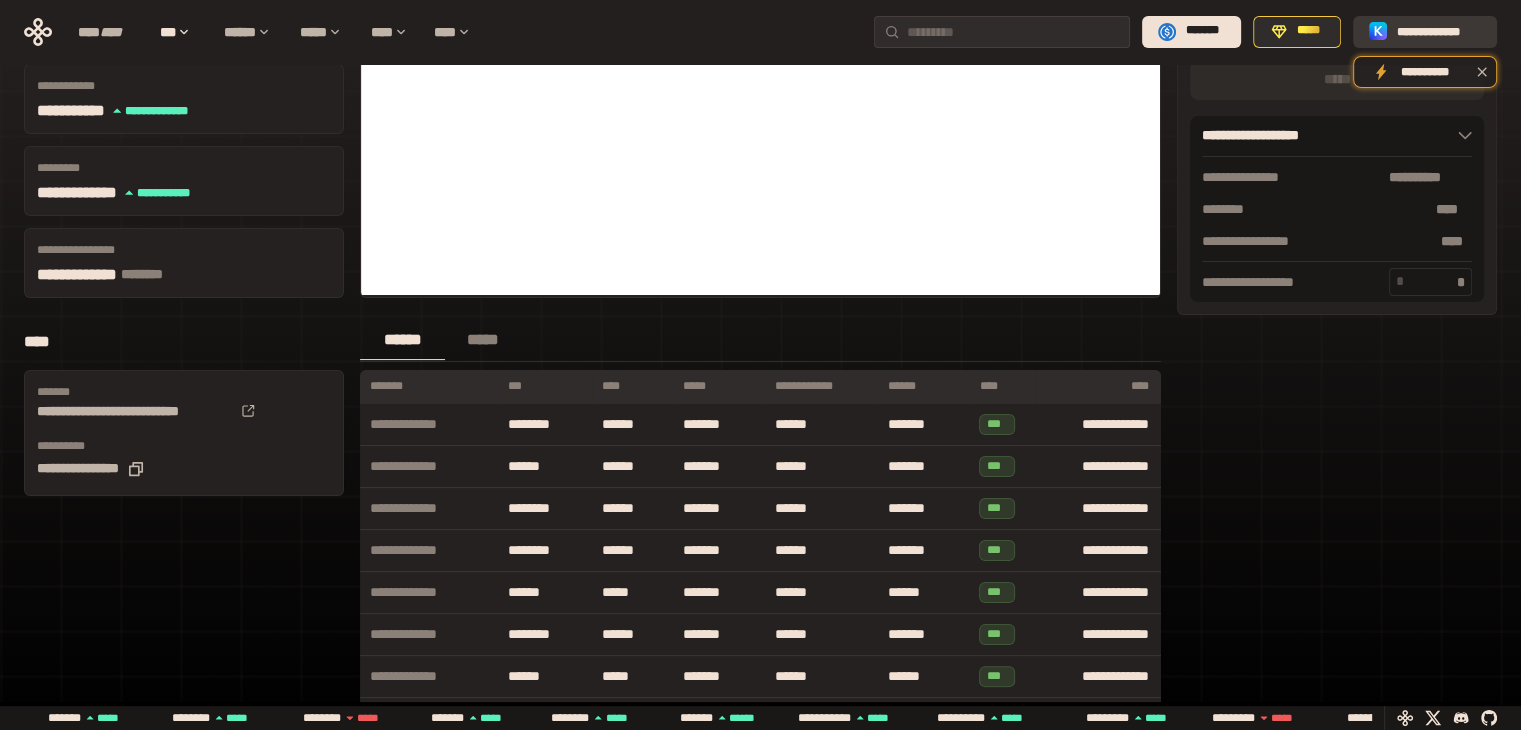 click on "**********" at bounding box center [1439, 31] 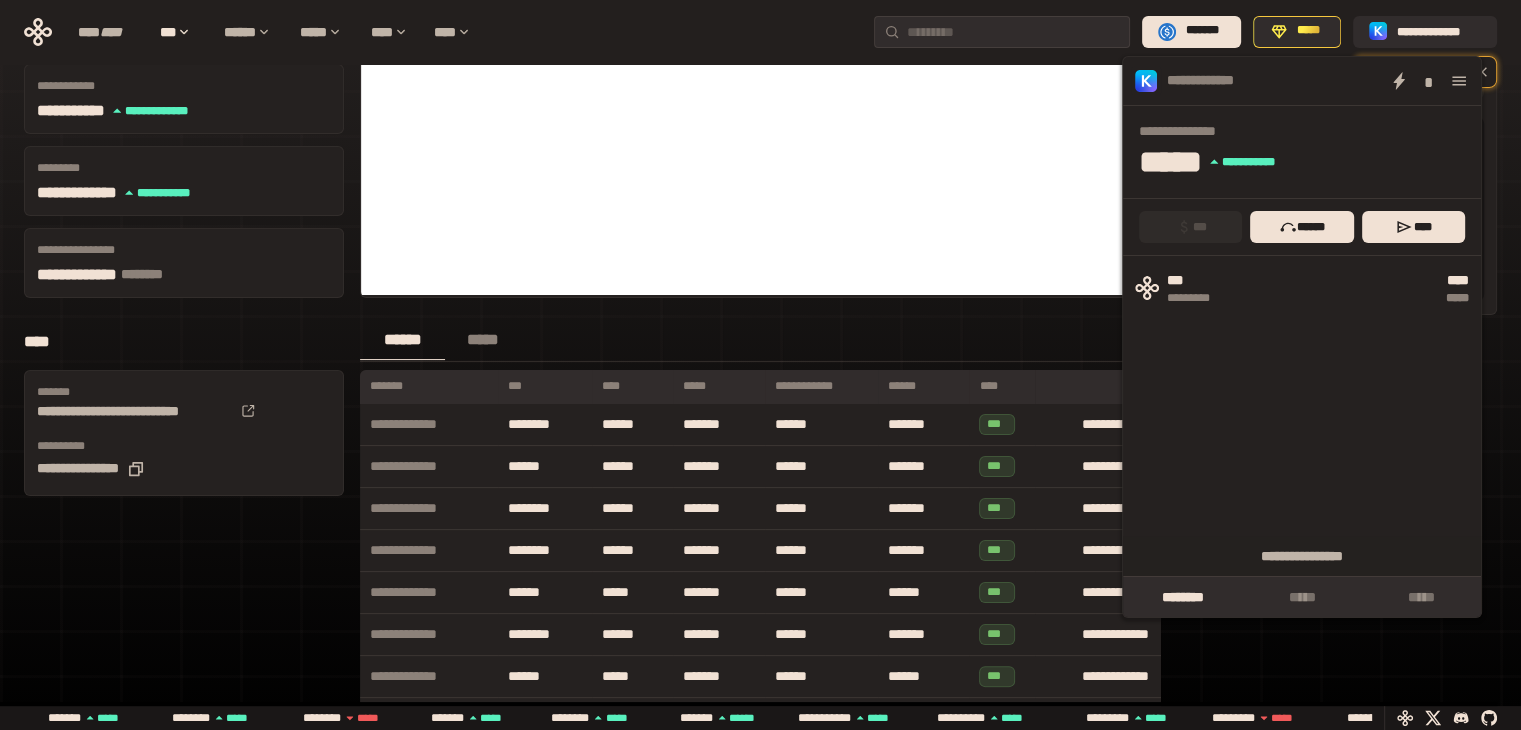 click on "**********" at bounding box center (760, 345) 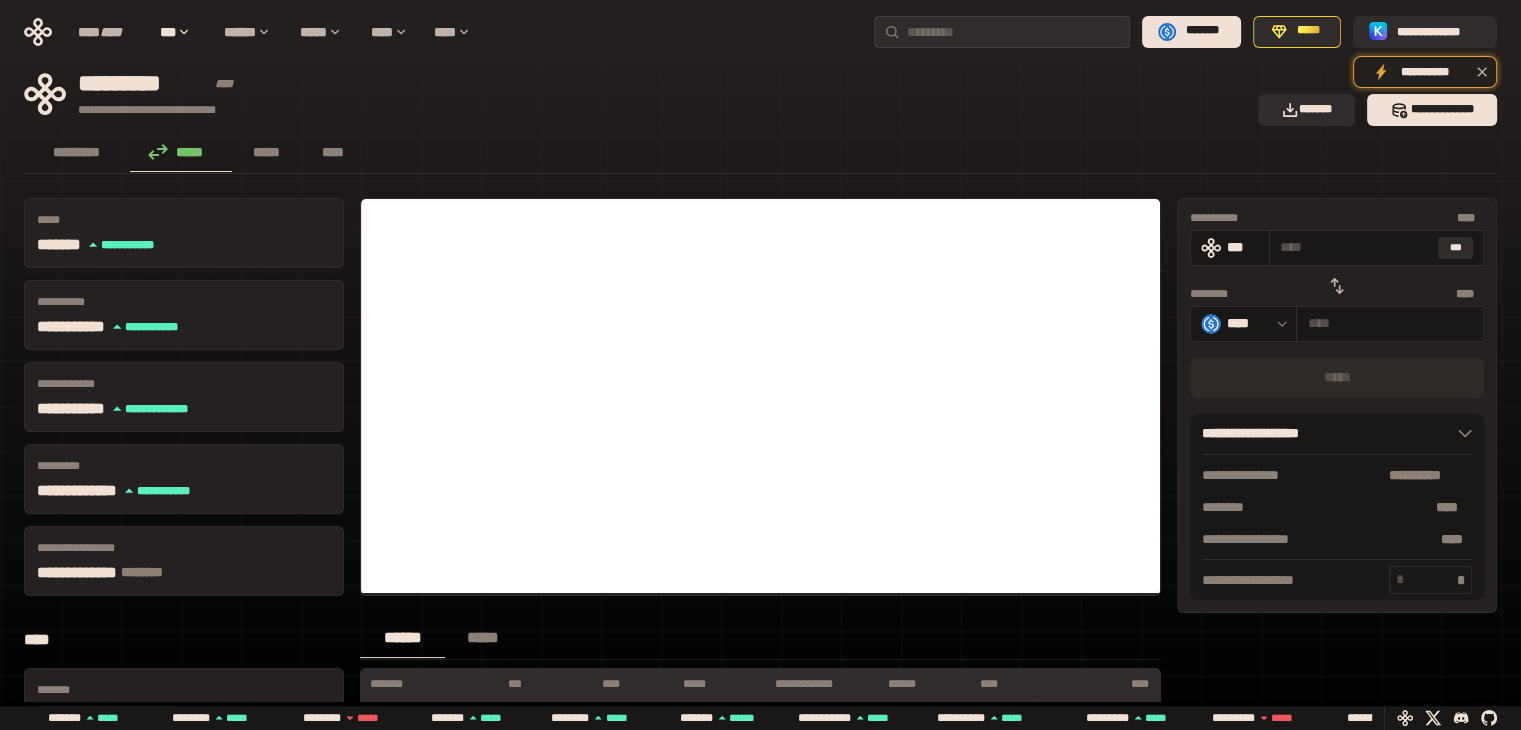 scroll, scrollTop: 0, scrollLeft: 0, axis: both 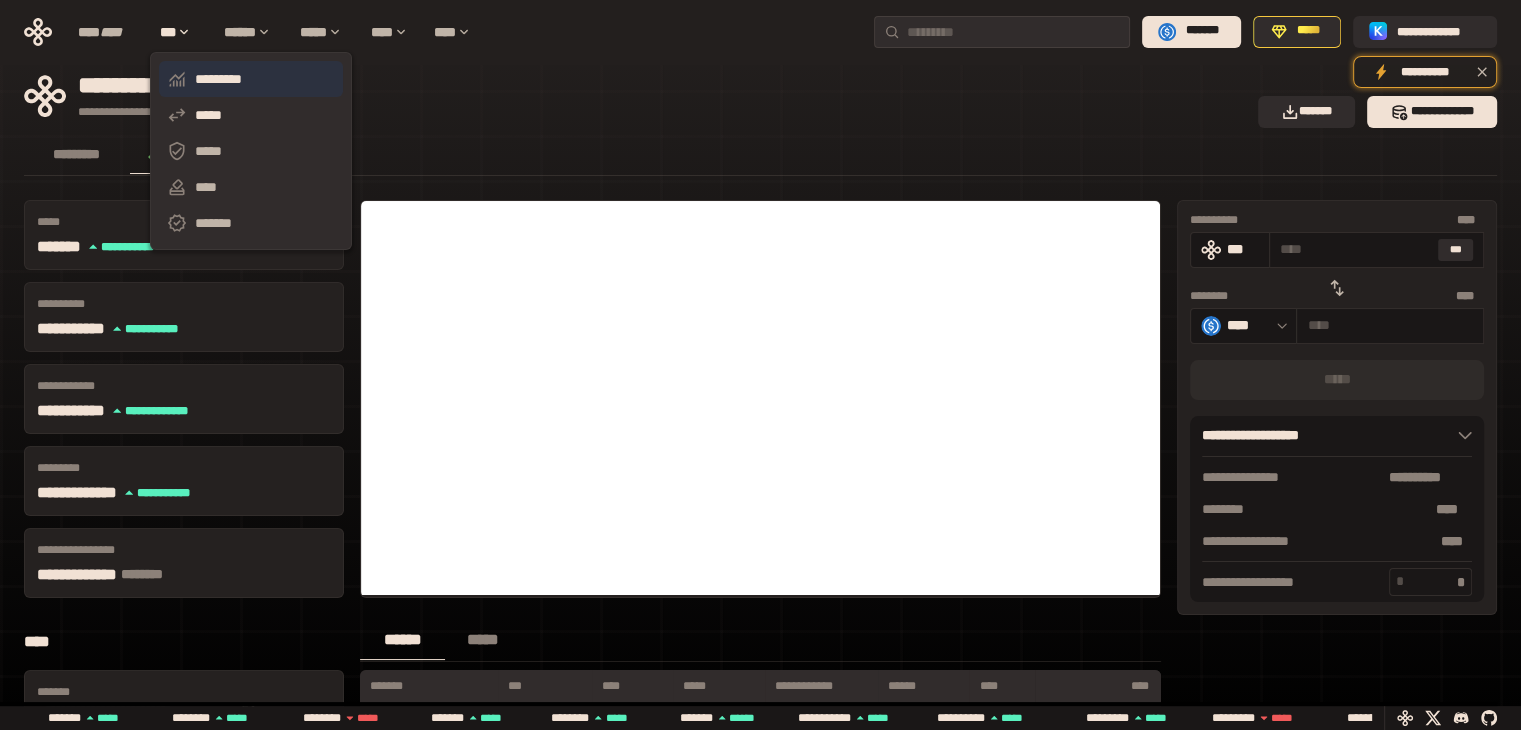 click on "*********" at bounding box center [251, 79] 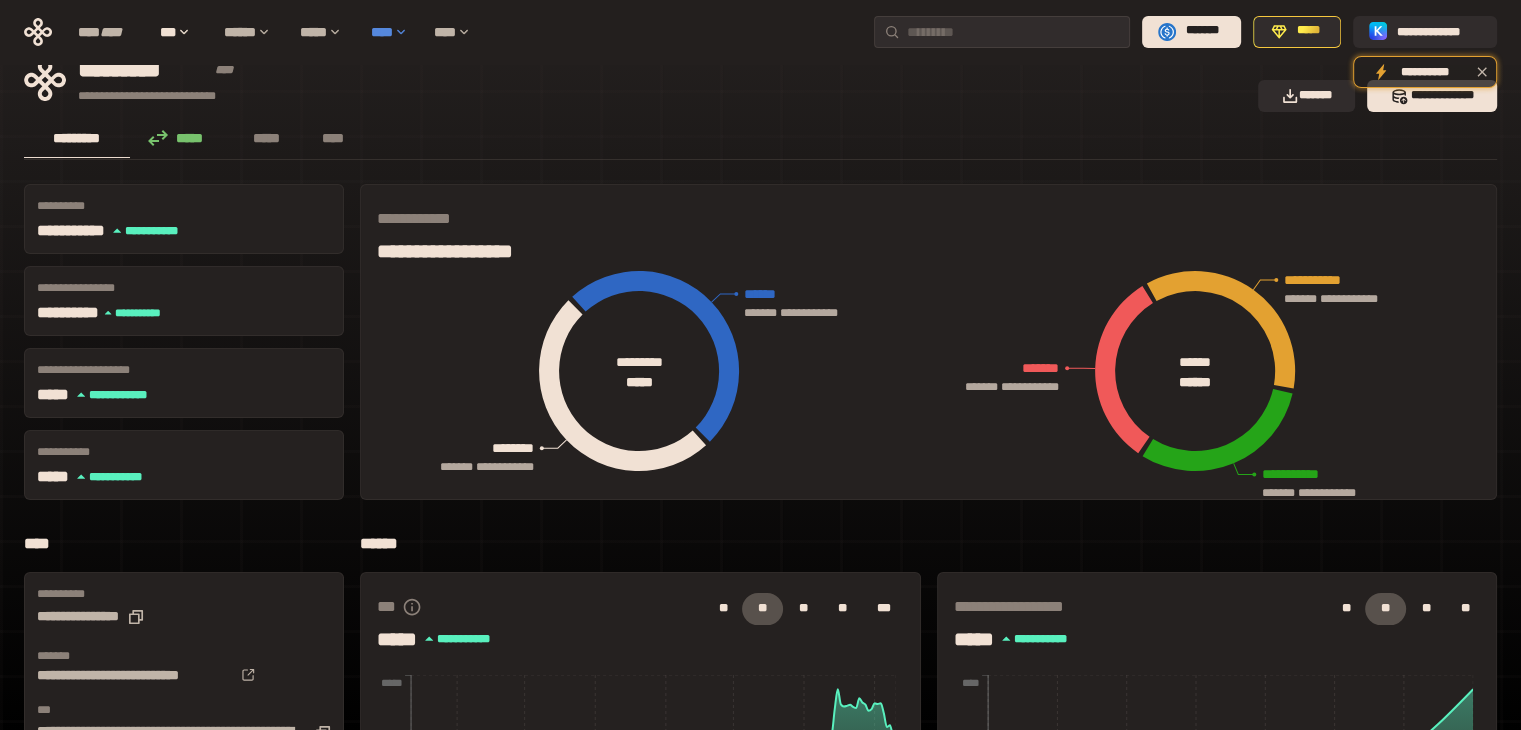 scroll, scrollTop: 0, scrollLeft: 0, axis: both 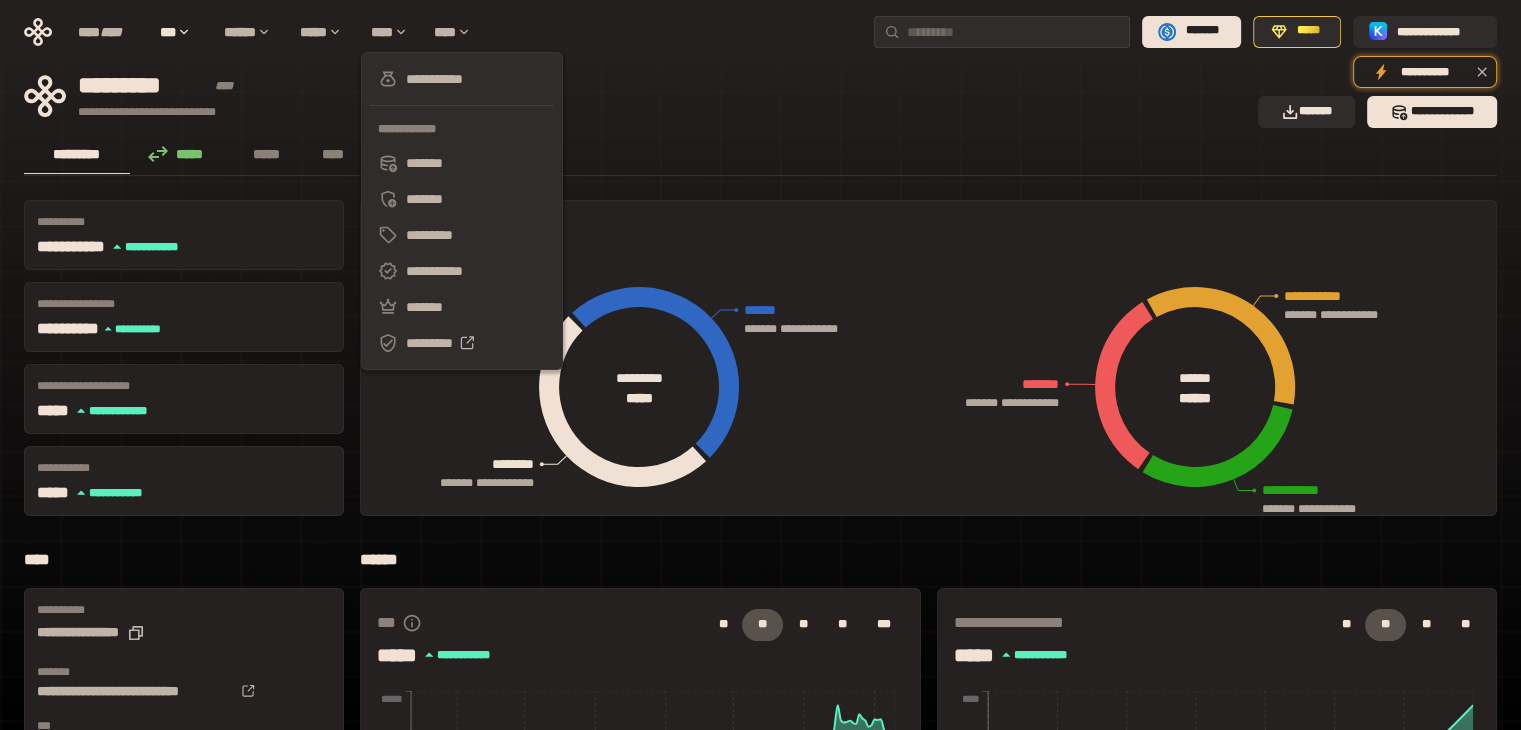 click on "**********" at bounding box center (928, 246) 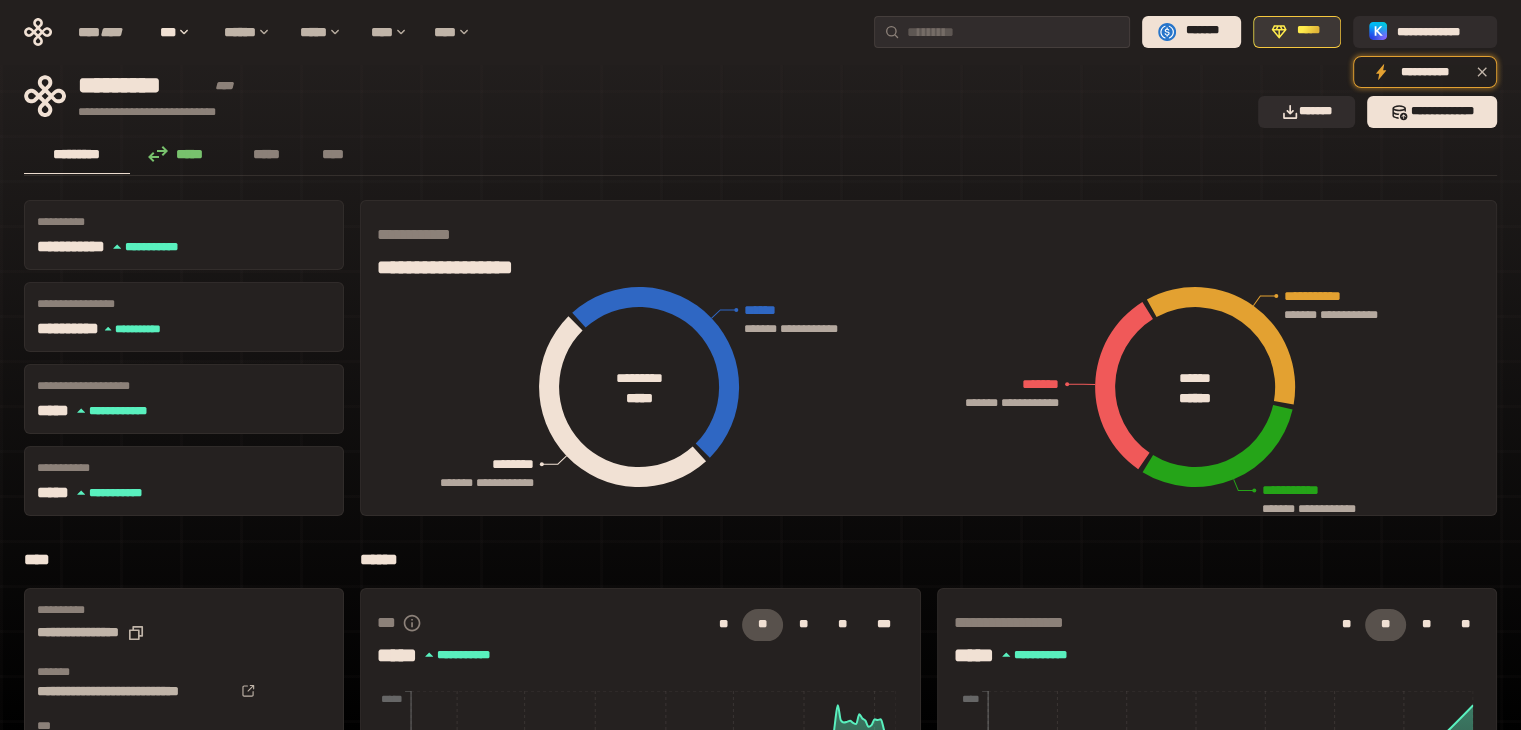 click 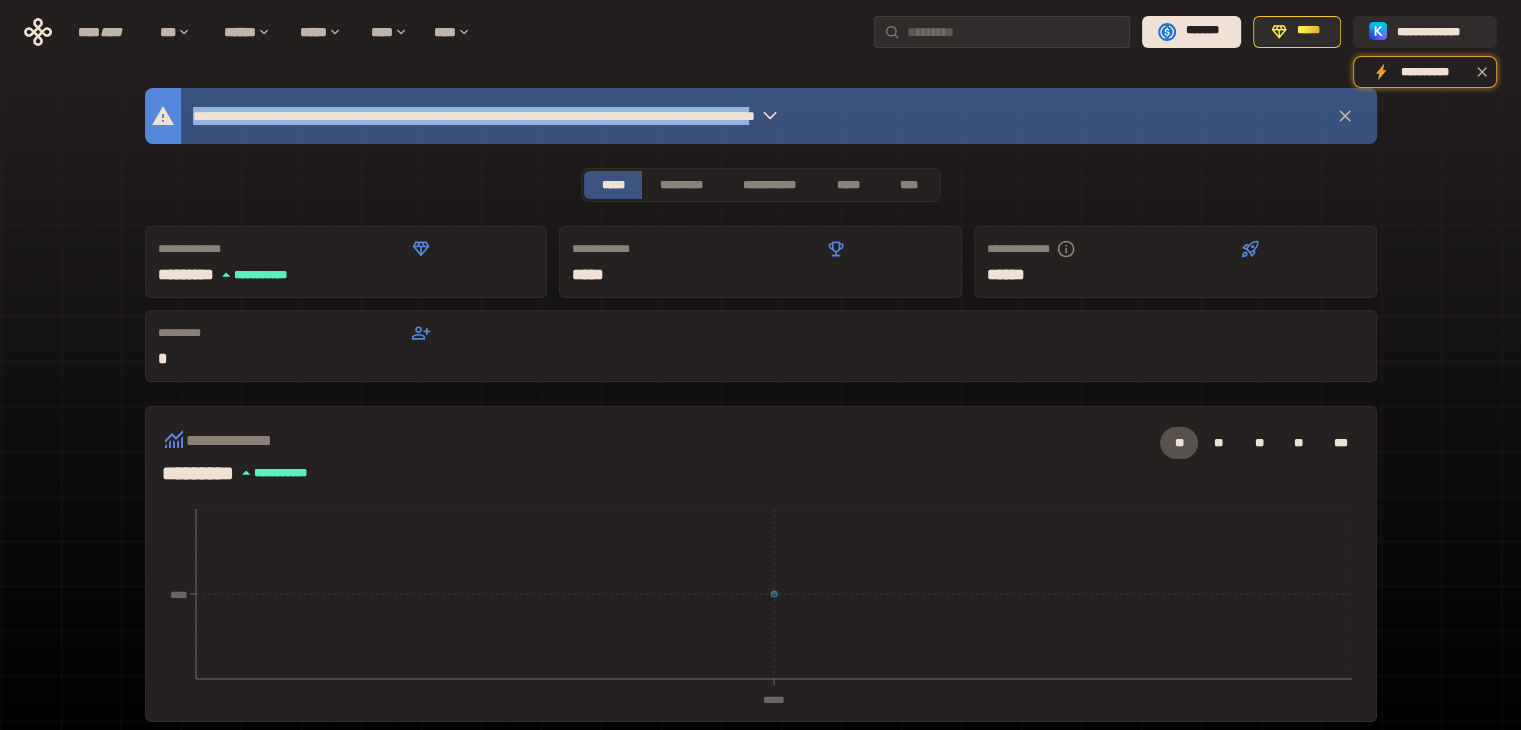 drag, startPoint x: 192, startPoint y: 114, endPoint x: 974, endPoint y: 109, distance: 782.016 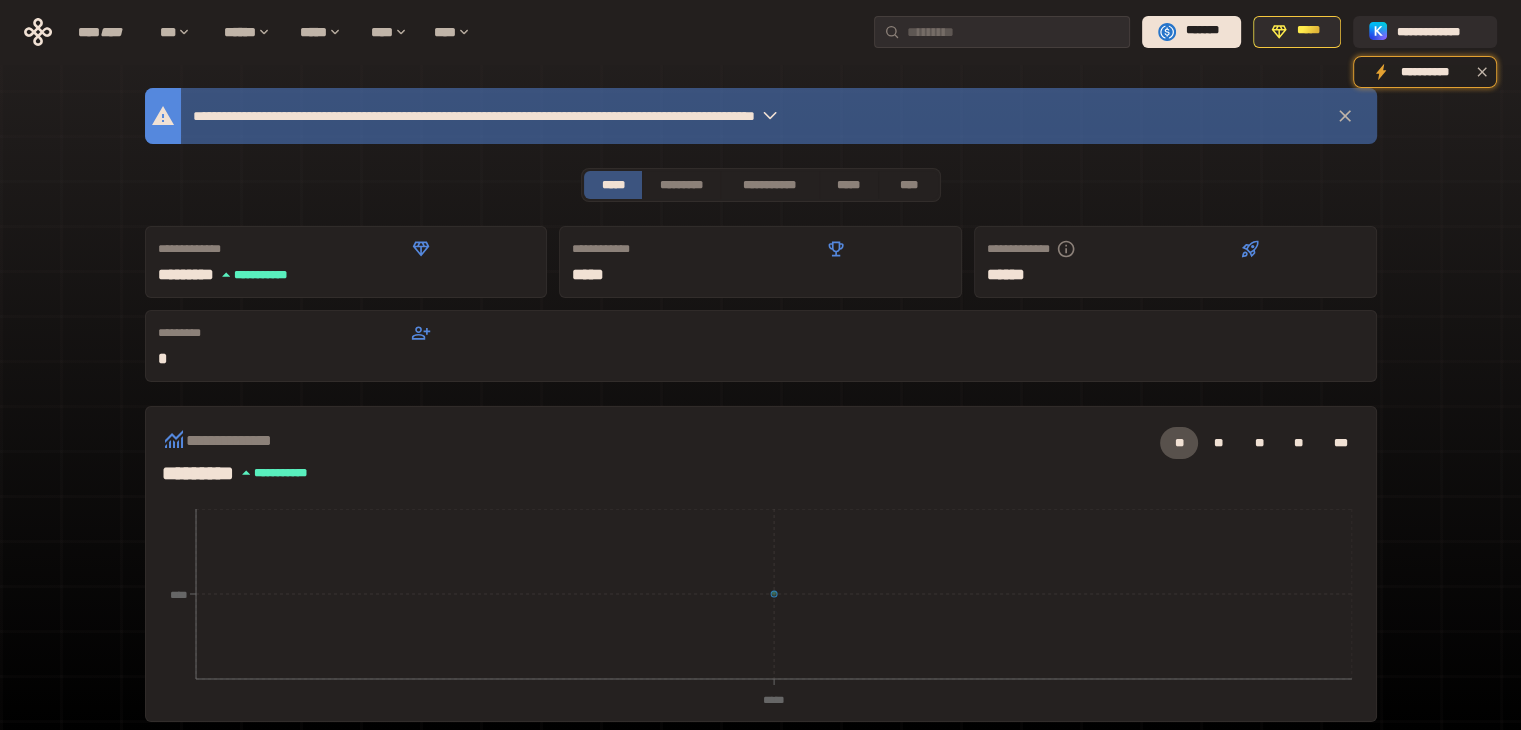 click on "**********" at bounding box center (761, 694) 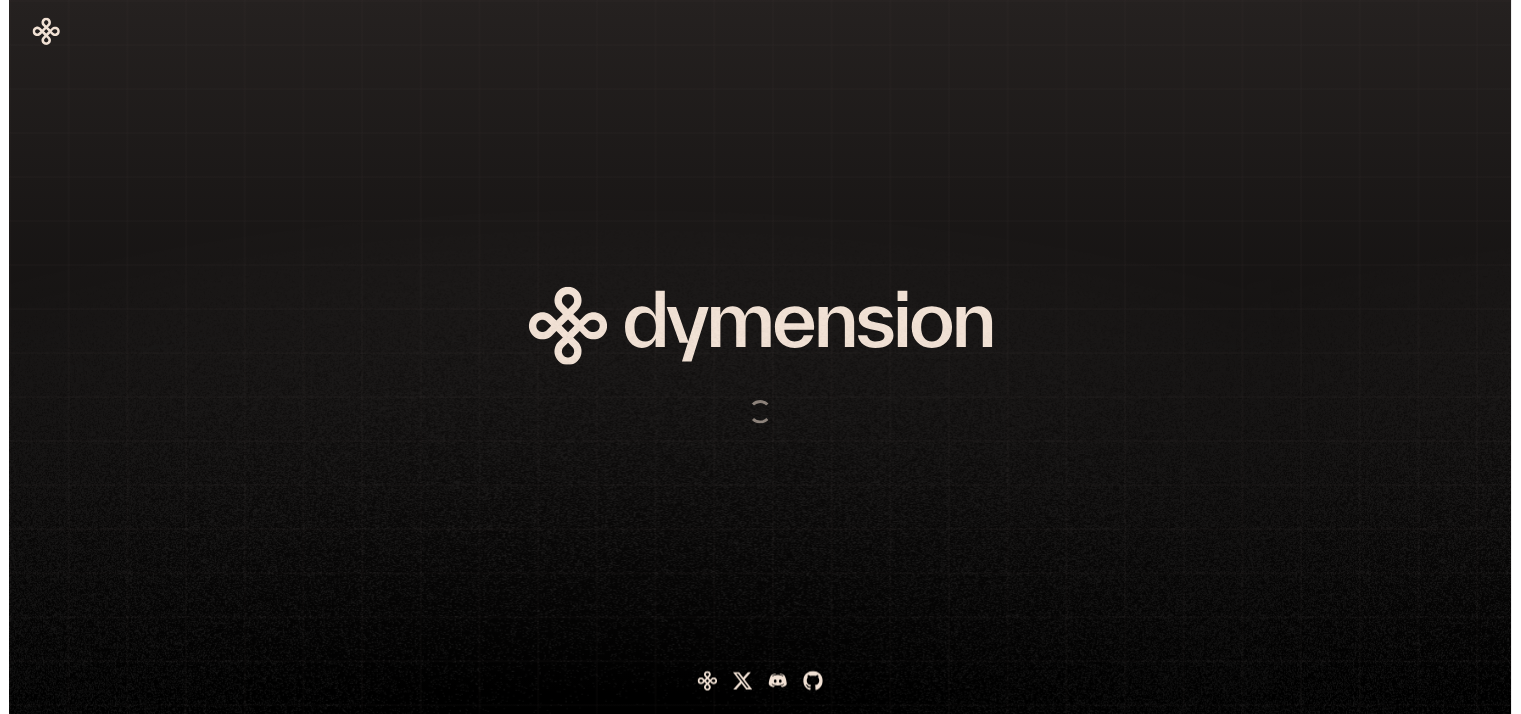 scroll, scrollTop: 0, scrollLeft: 0, axis: both 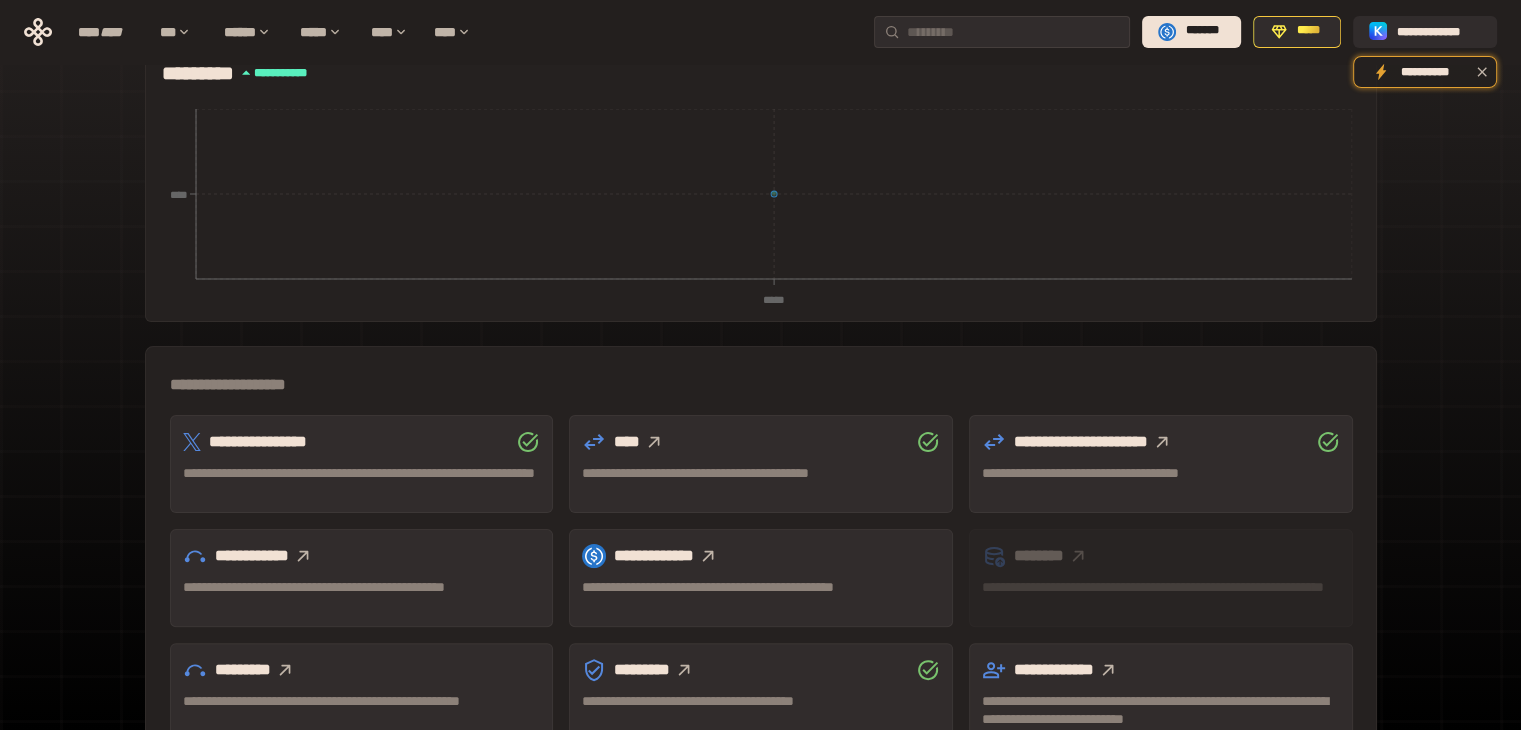 click on "**********" at bounding box center (760, 262) 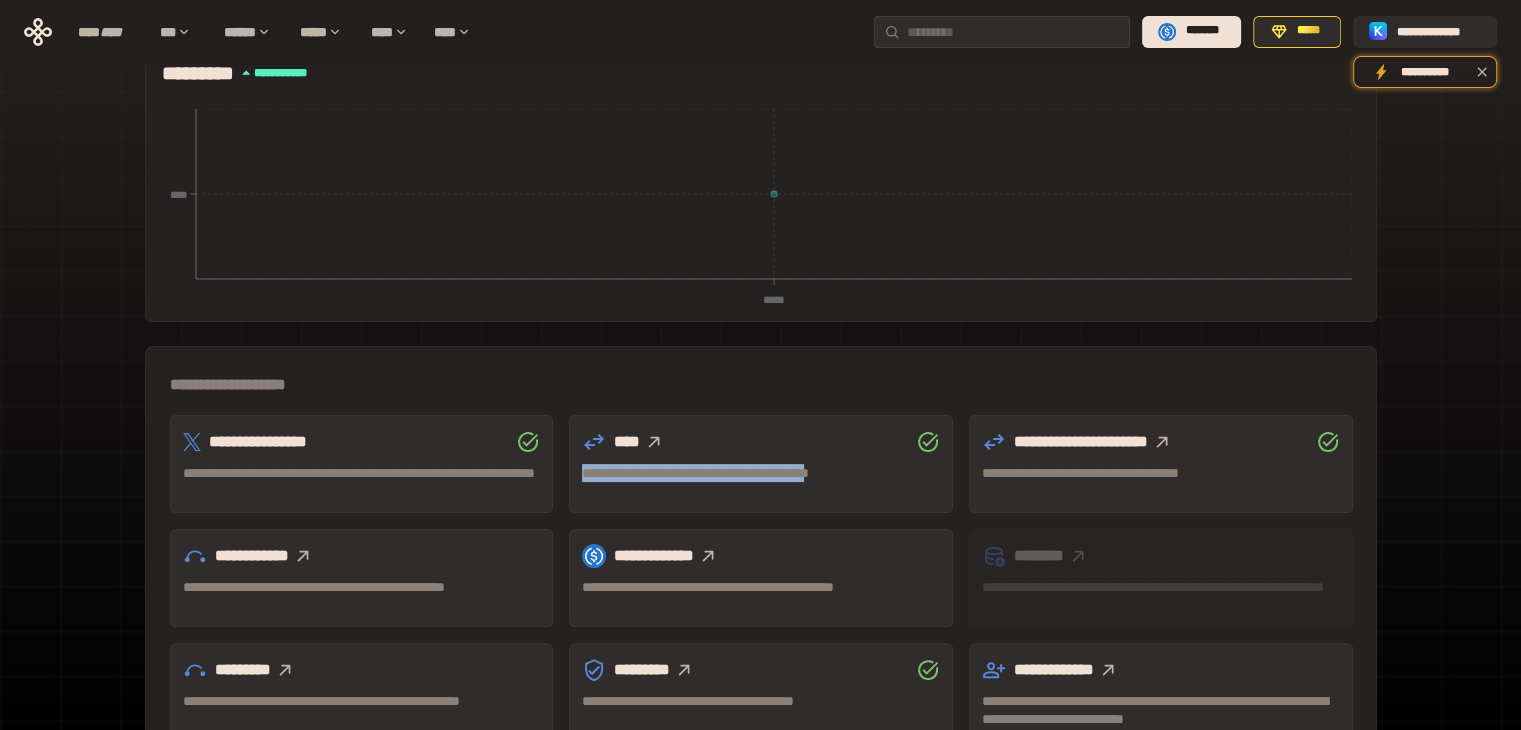 drag, startPoint x: 563, startPoint y: 380, endPoint x: 923, endPoint y: 393, distance: 360.23465 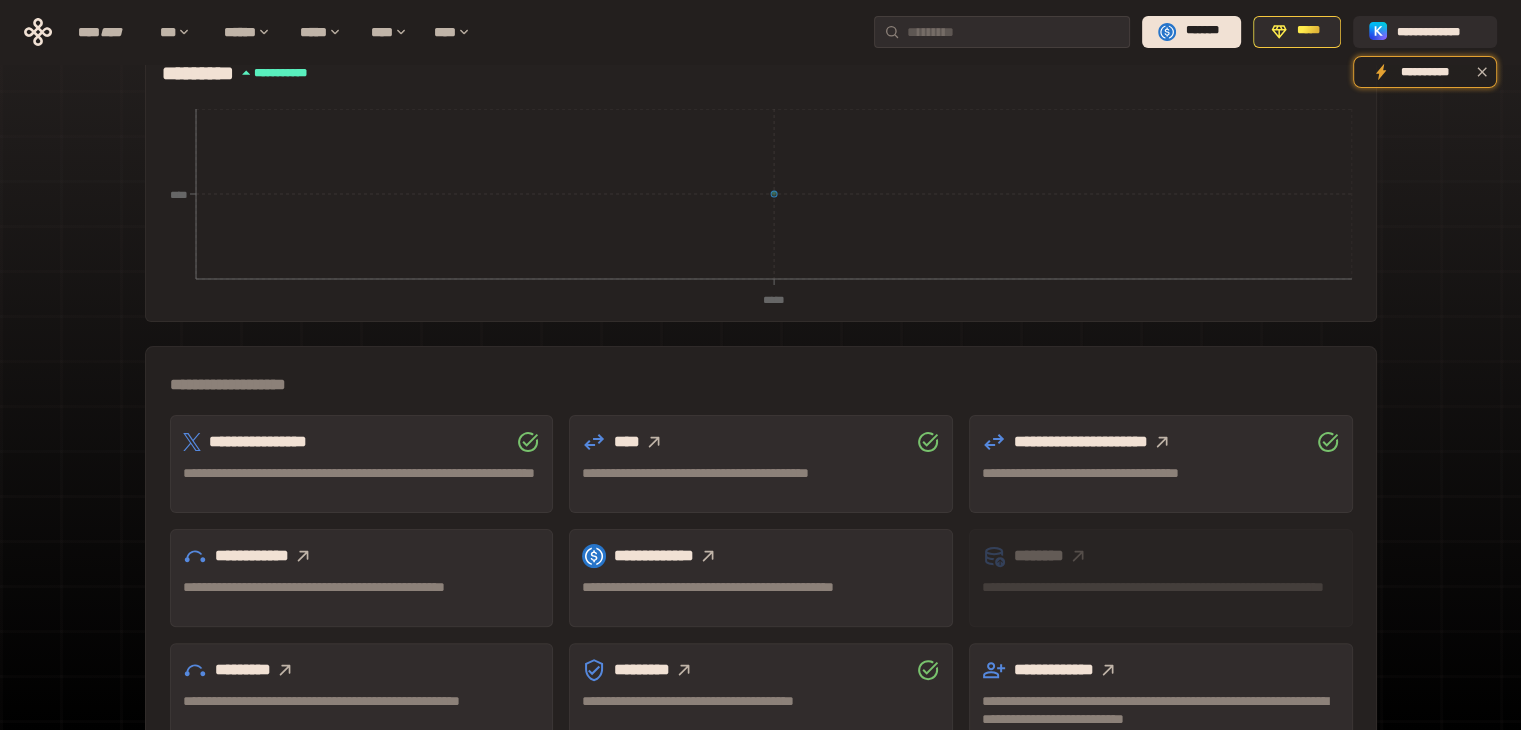 click on "****" at bounding box center [761, 442] 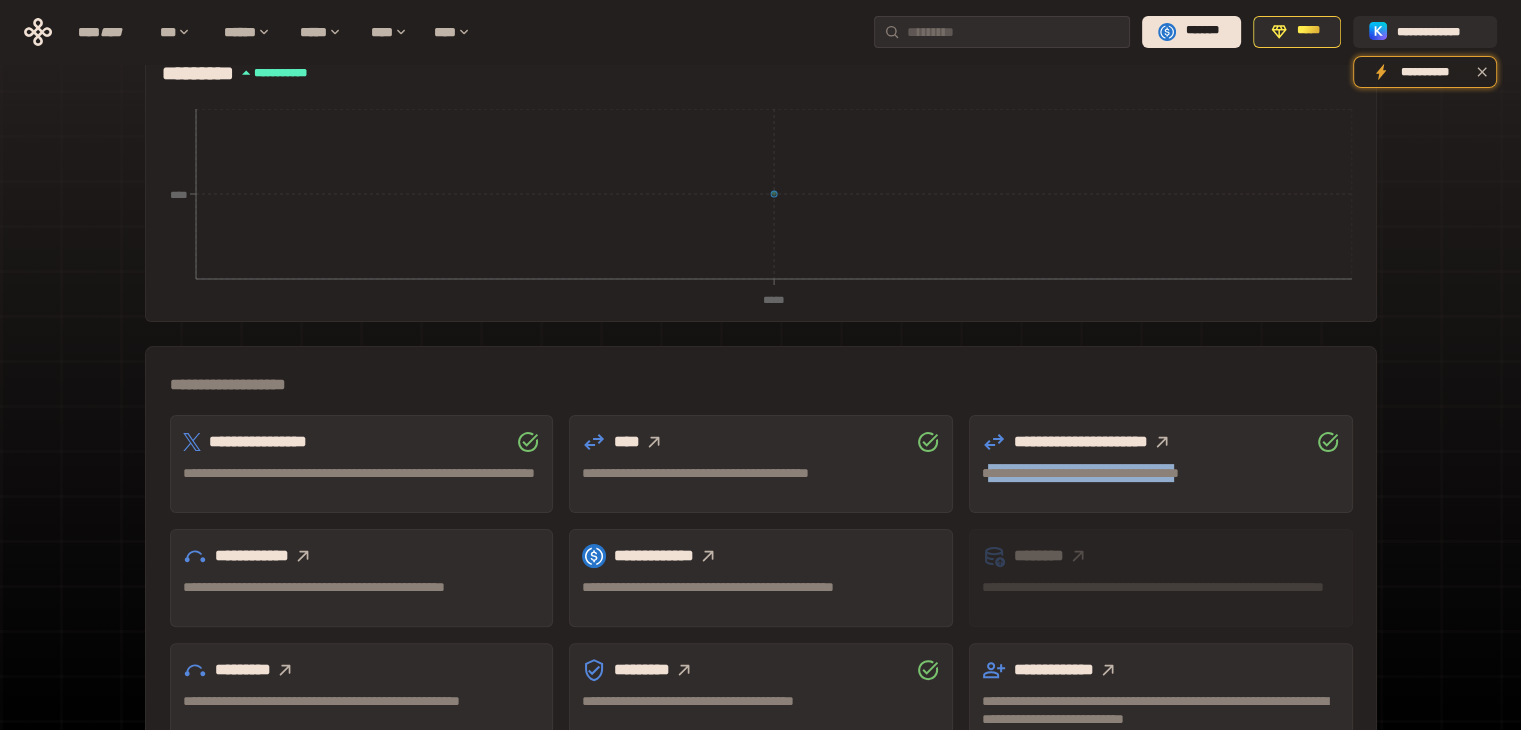 drag, startPoint x: 987, startPoint y: 389, endPoint x: 1248, endPoint y: 392, distance: 261.01724 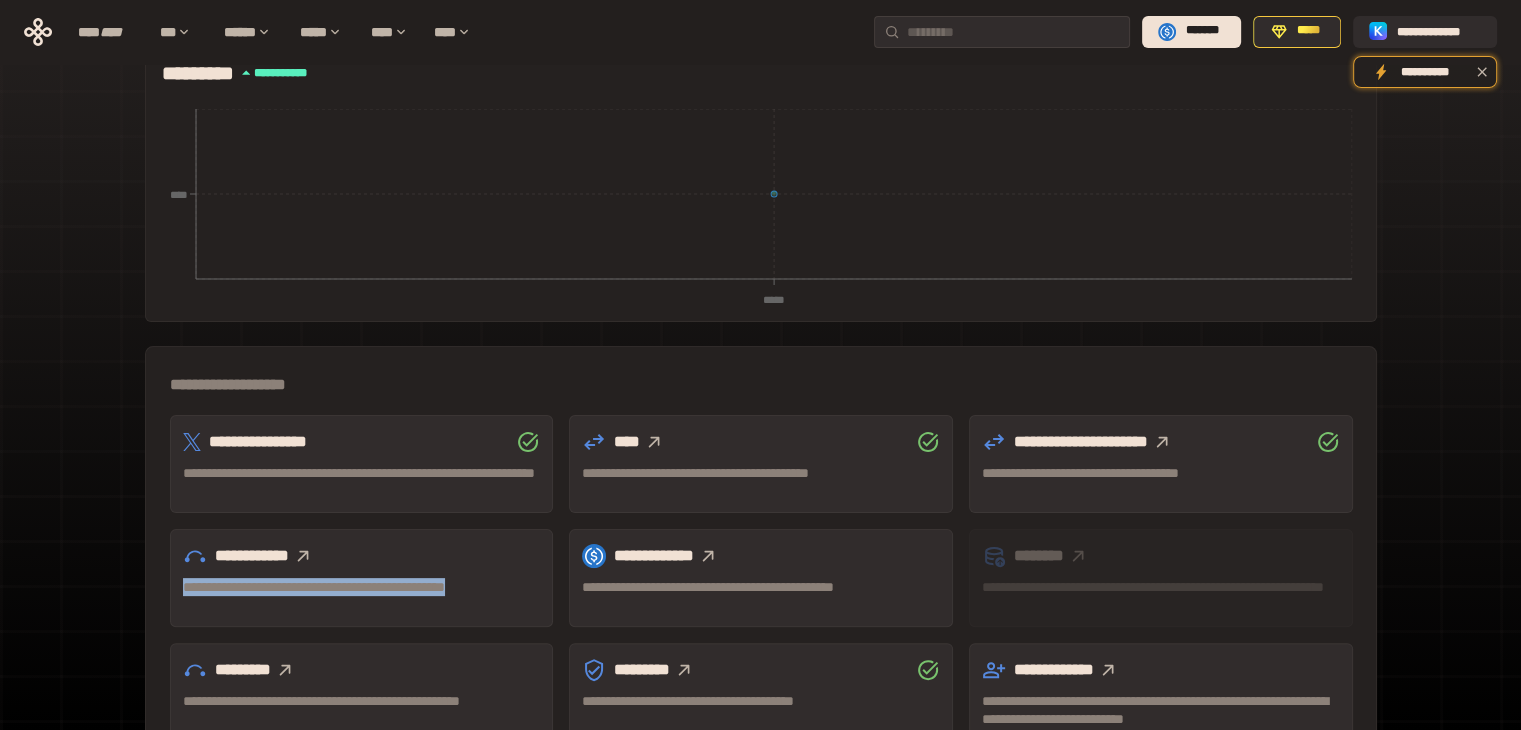 drag, startPoint x: 185, startPoint y: 503, endPoint x: 271, endPoint y: 518, distance: 87.29834 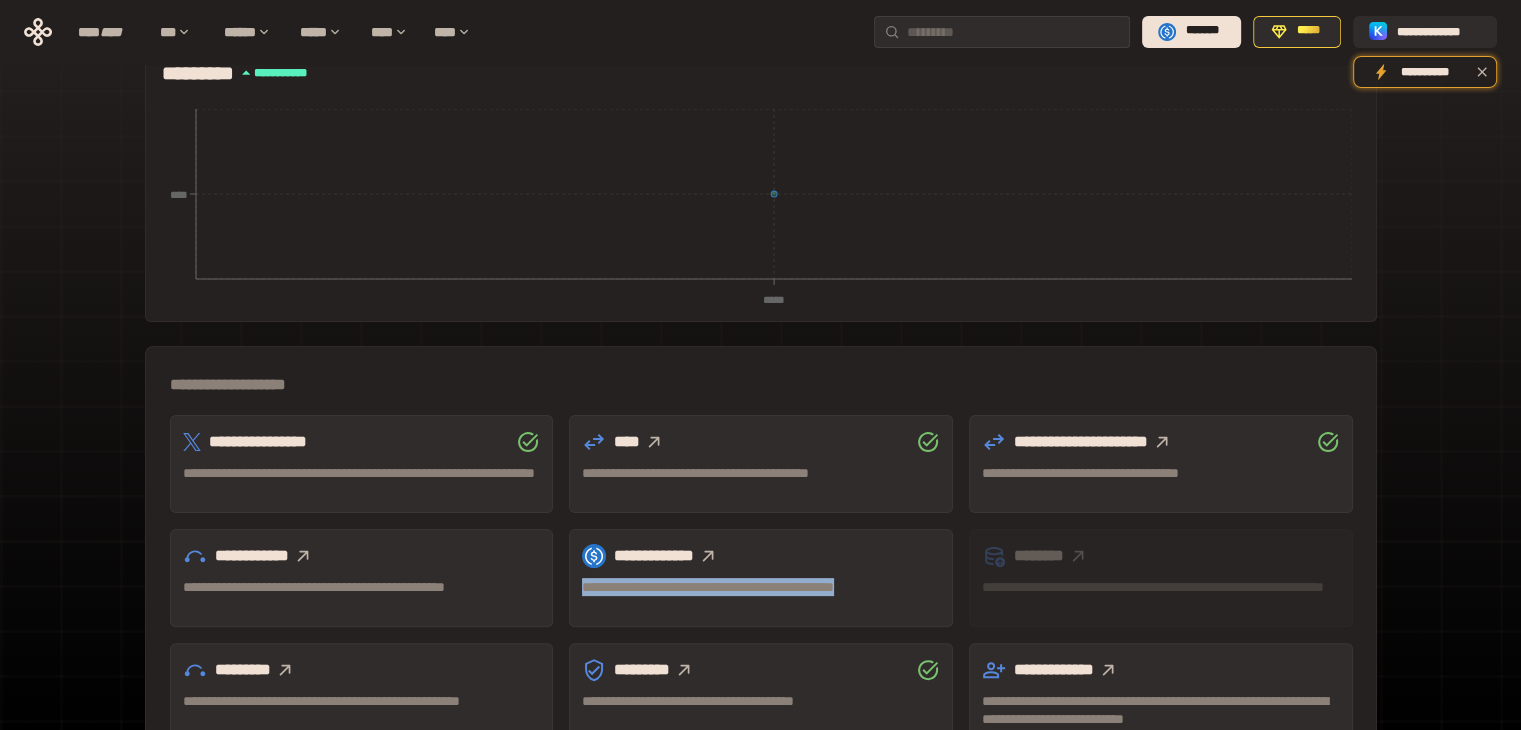 drag, startPoint x: 576, startPoint y: 492, endPoint x: 676, endPoint y: 528, distance: 106.28264 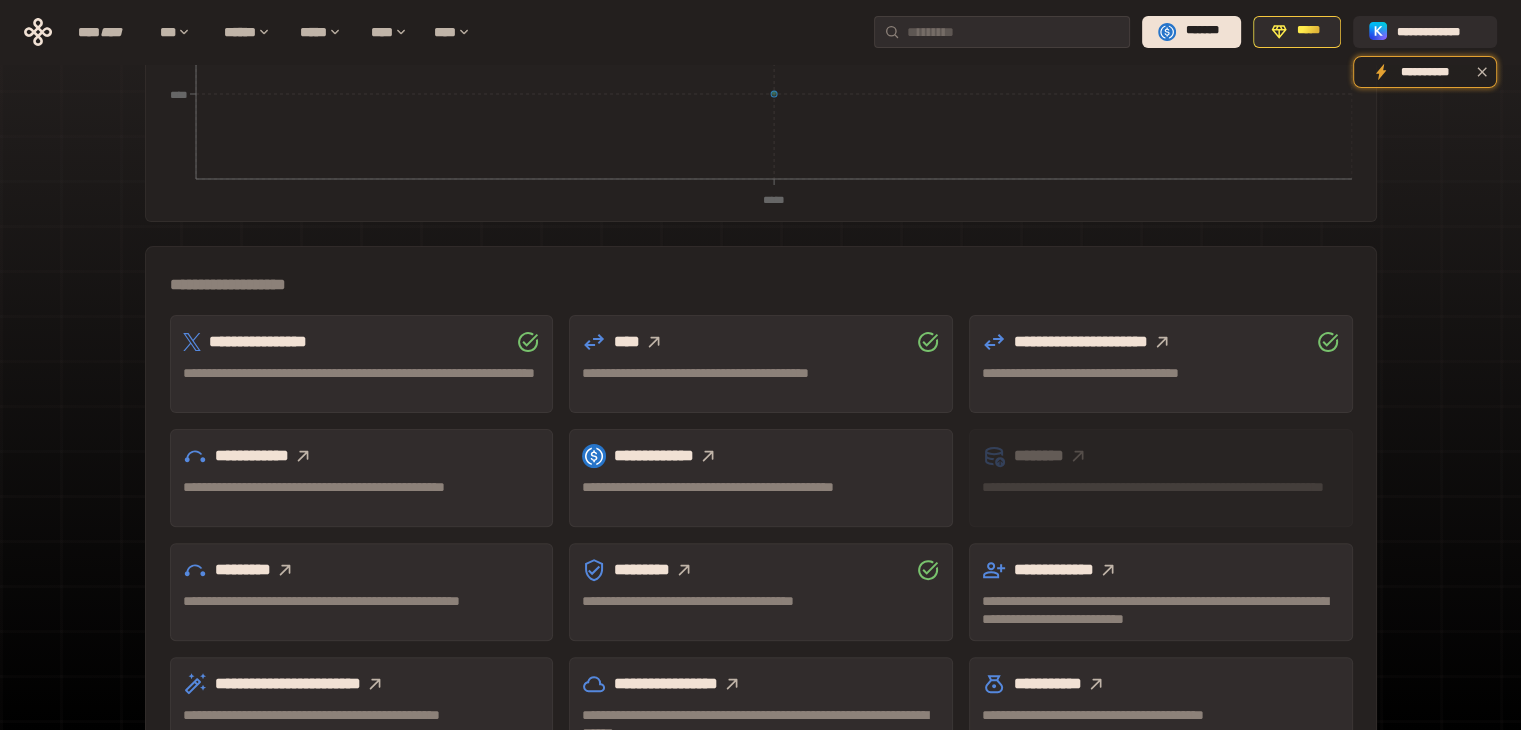 click on "**********" at bounding box center [1161, 478] 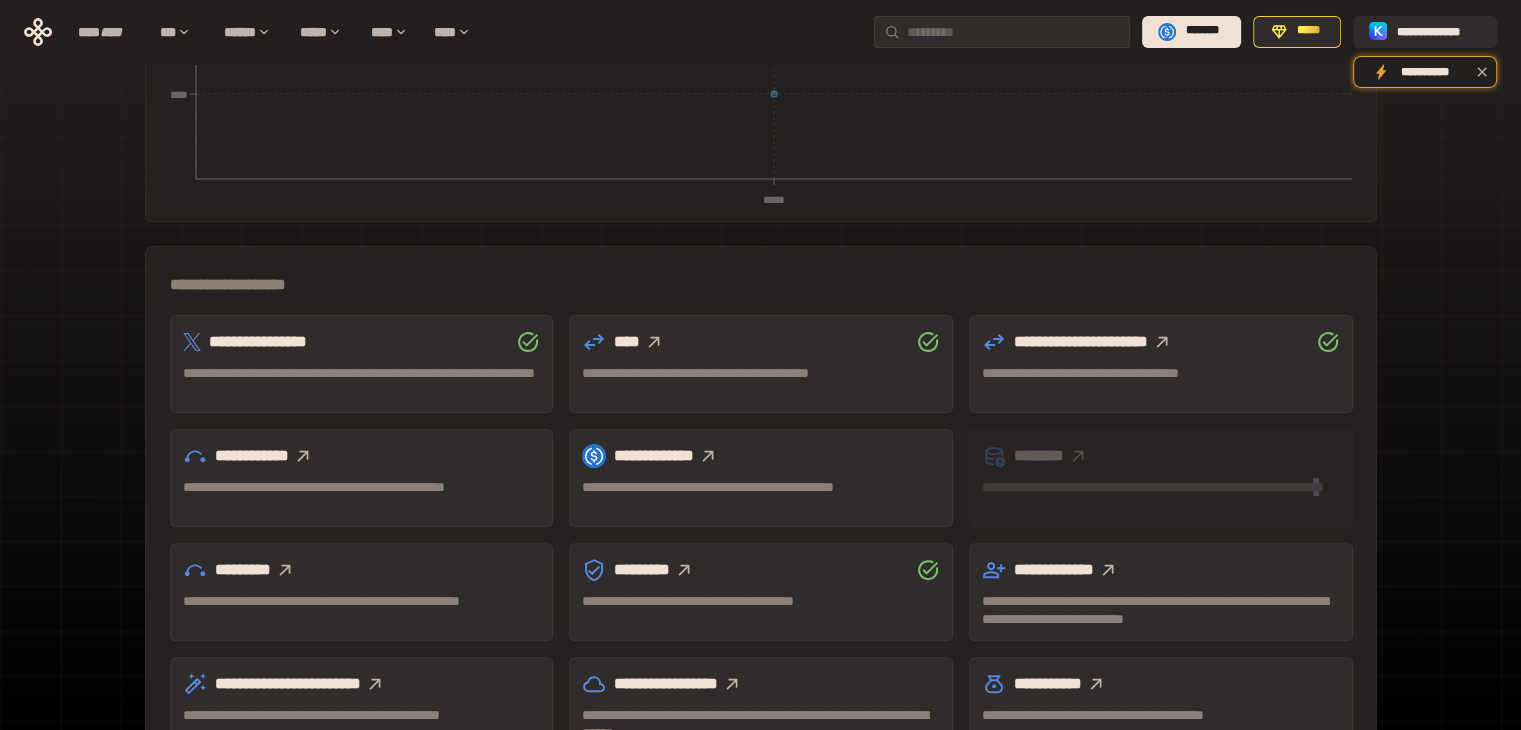 drag, startPoint x: 972, startPoint y: 411, endPoint x: 1092, endPoint y: 410, distance: 120.004166 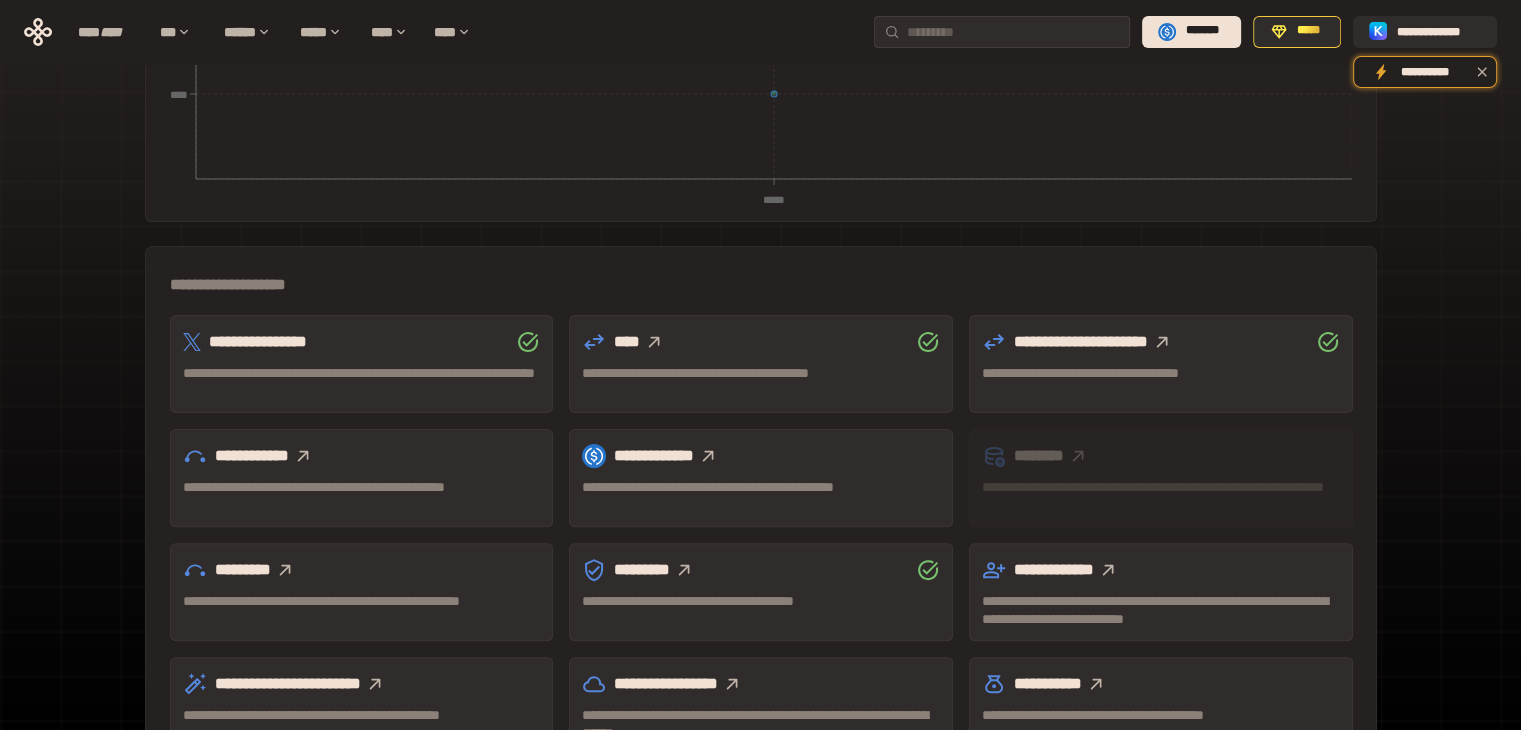 click on "**********" at bounding box center [1161, 496] 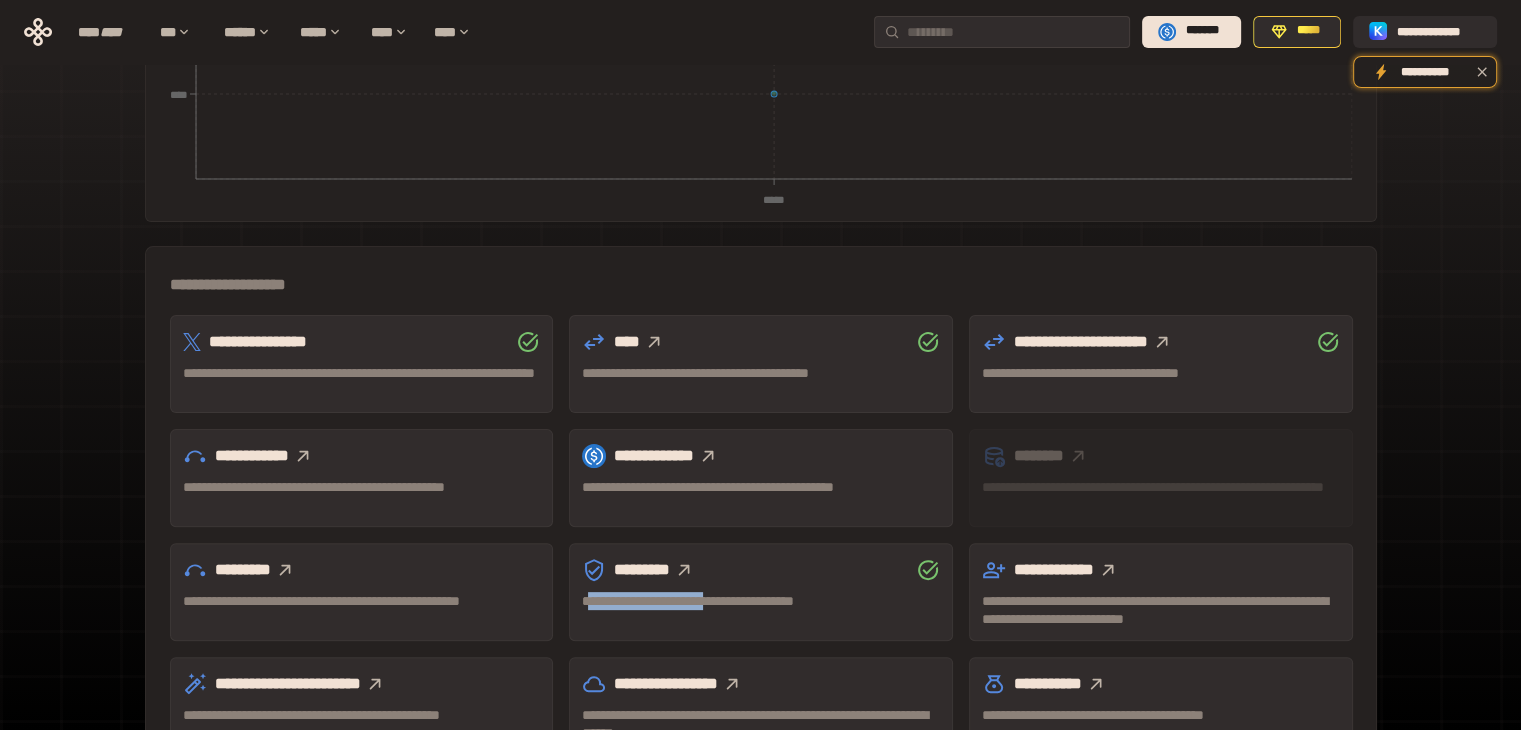 drag, startPoint x: 595, startPoint y: 514, endPoint x: 742, endPoint y: 513, distance: 147.0034 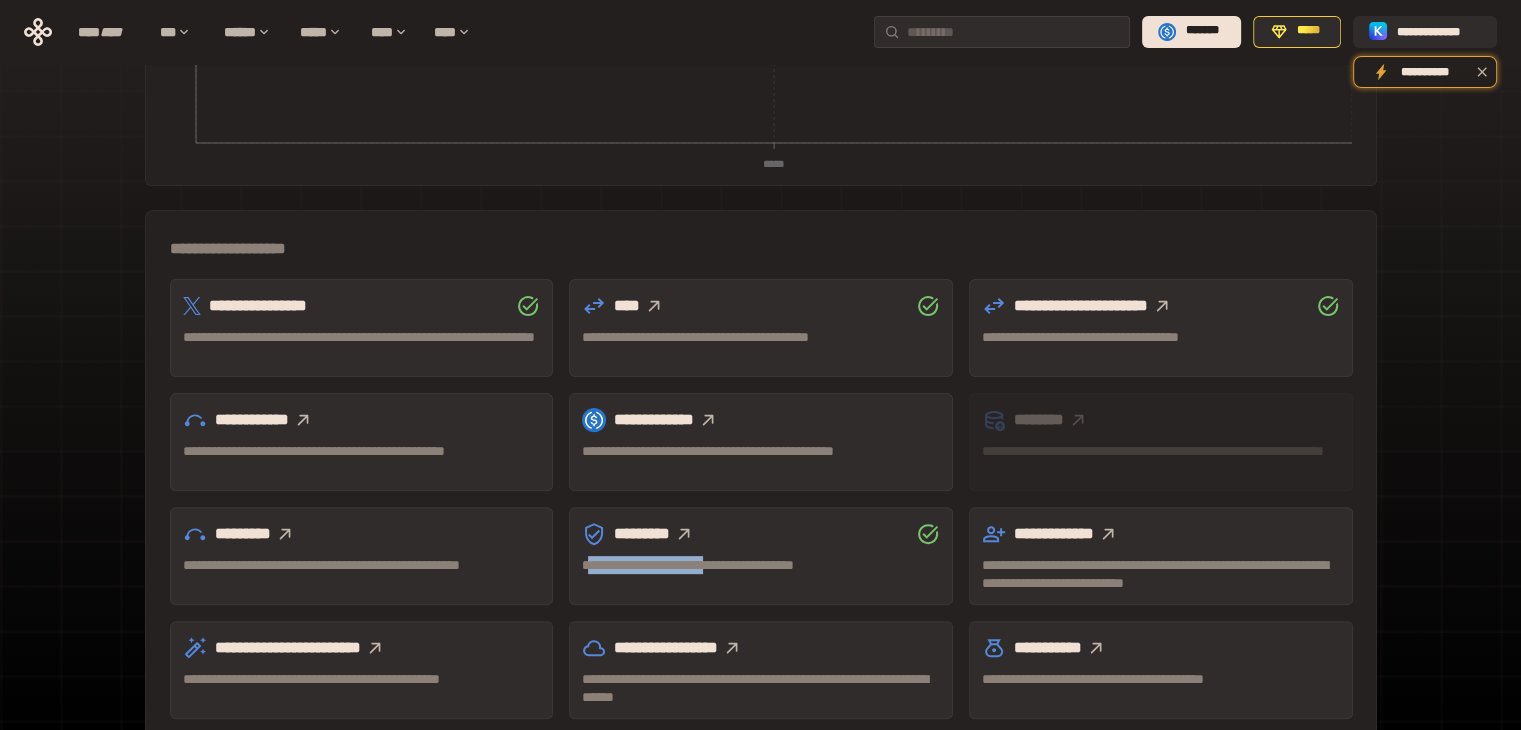 scroll, scrollTop: 555, scrollLeft: 0, axis: vertical 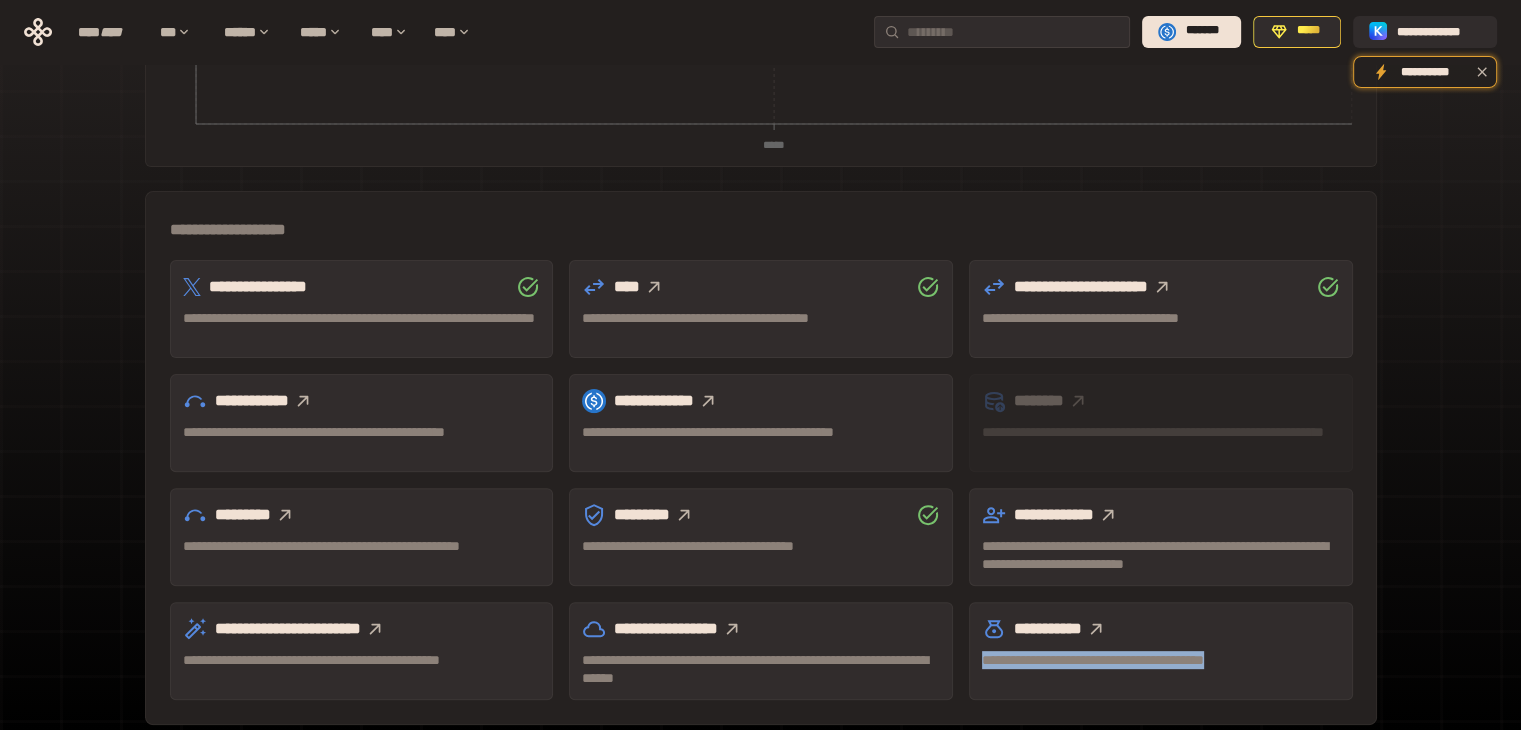 drag, startPoint x: 982, startPoint y: 580, endPoint x: 1291, endPoint y: 583, distance: 309.01456 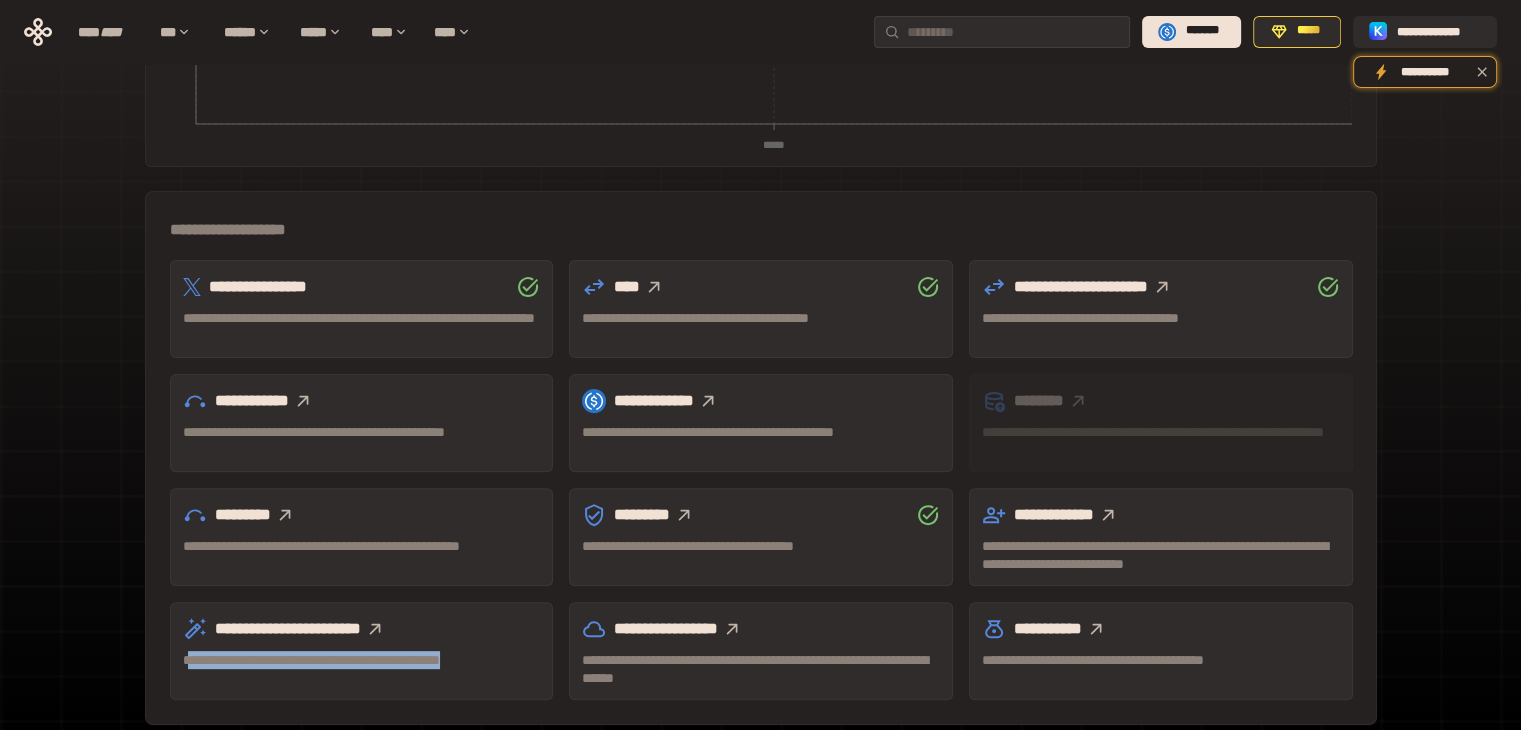 drag, startPoint x: 189, startPoint y: 572, endPoint x: 238, endPoint y: 588, distance: 51.546097 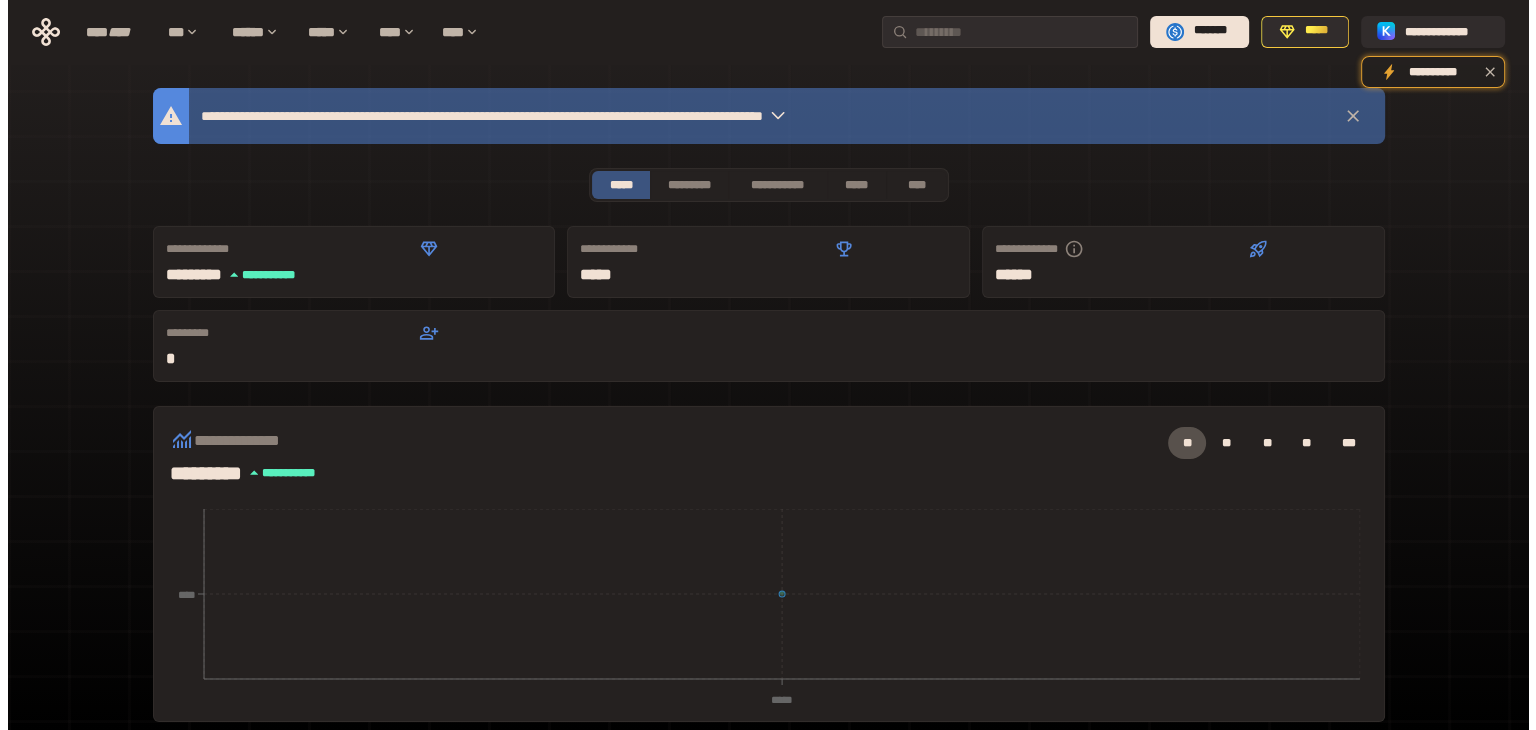 scroll, scrollTop: 0, scrollLeft: 0, axis: both 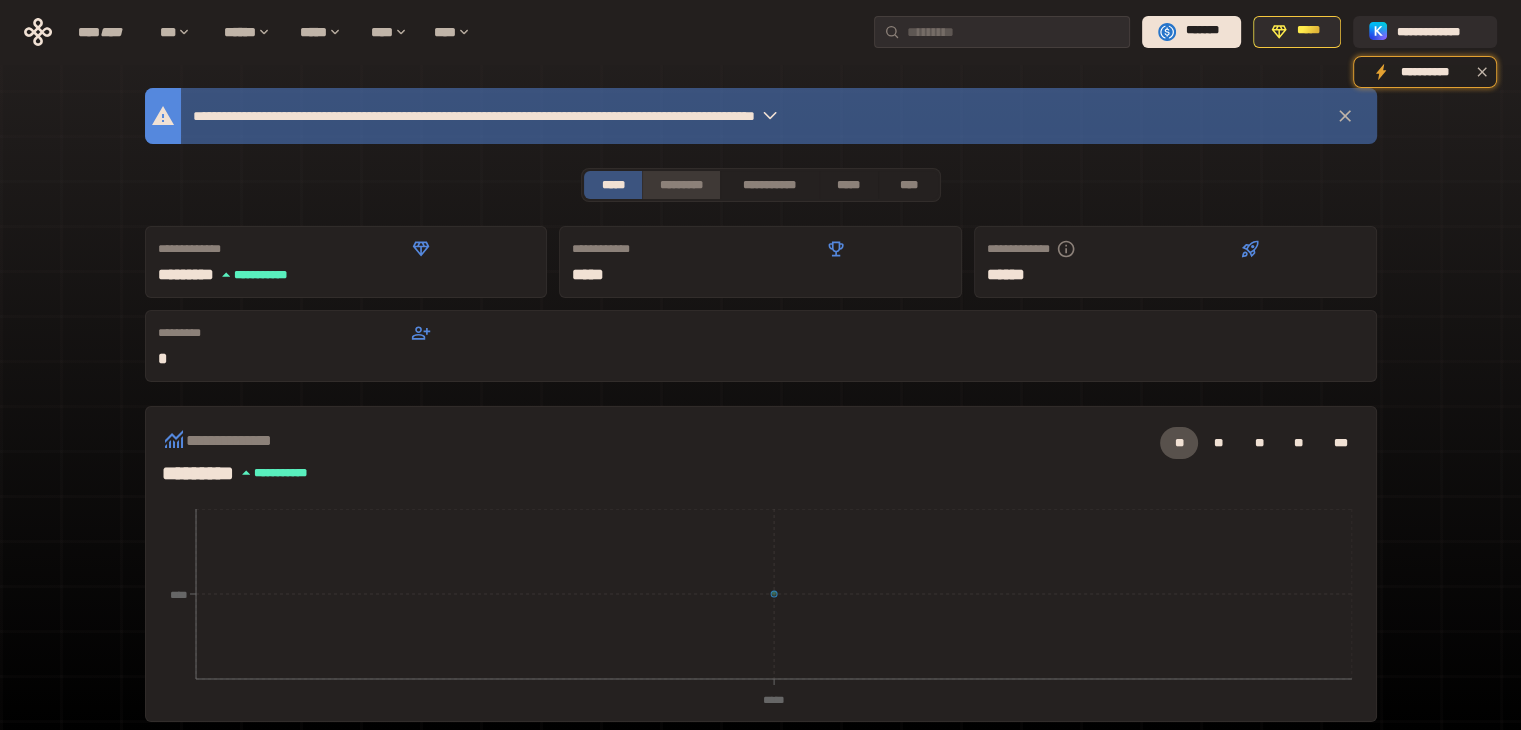 click on "*********" at bounding box center [680, 185] 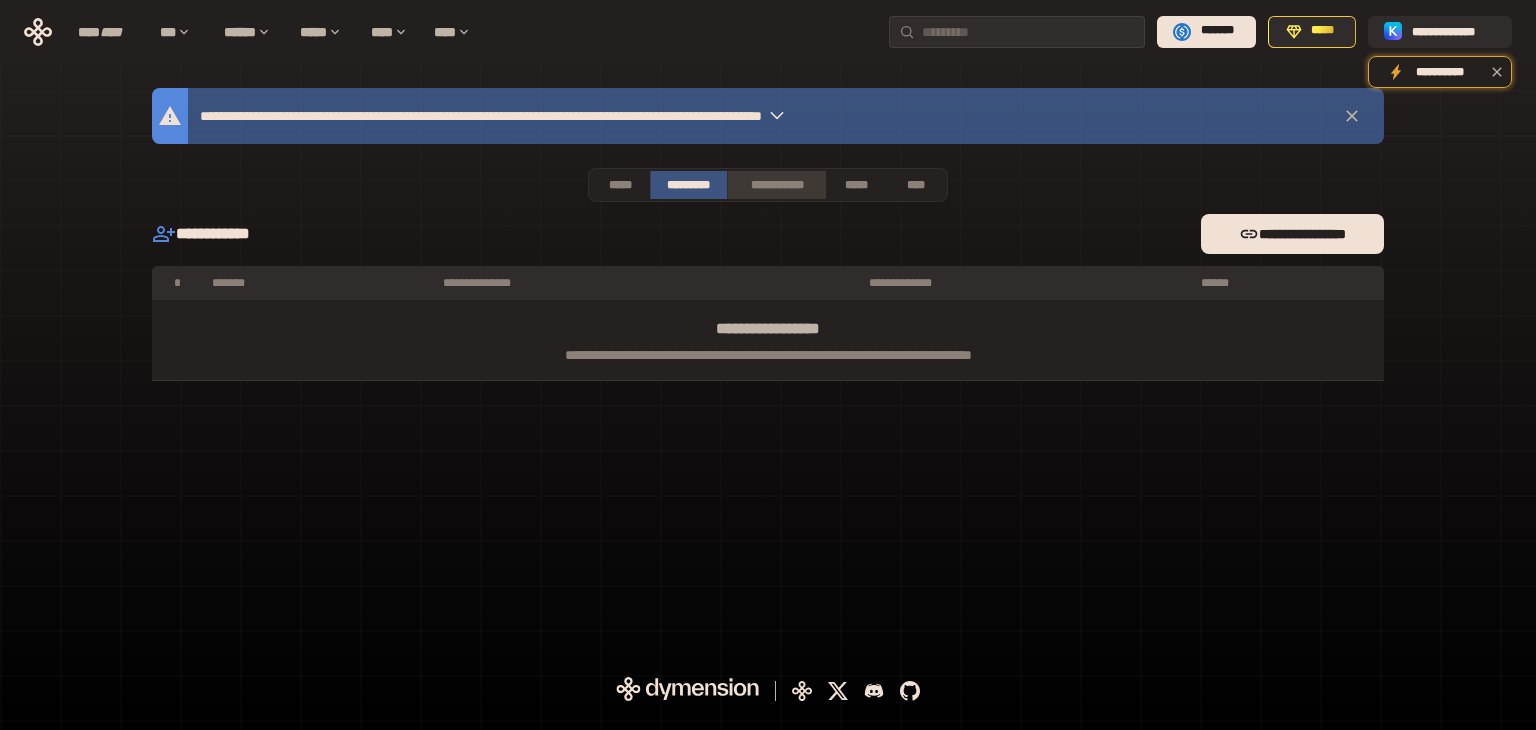 click on "**********" at bounding box center [776, 185] 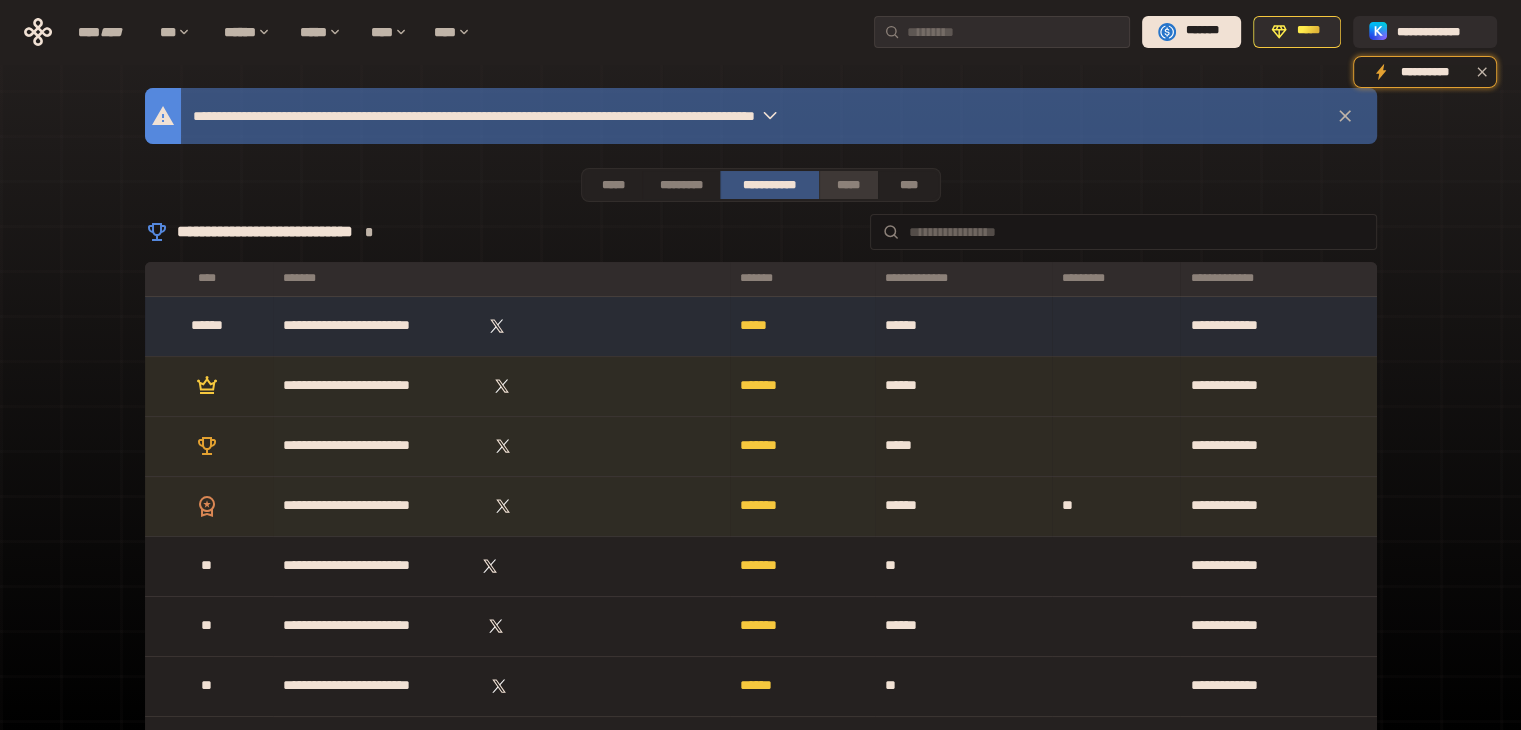 click on "*****" at bounding box center (849, 185) 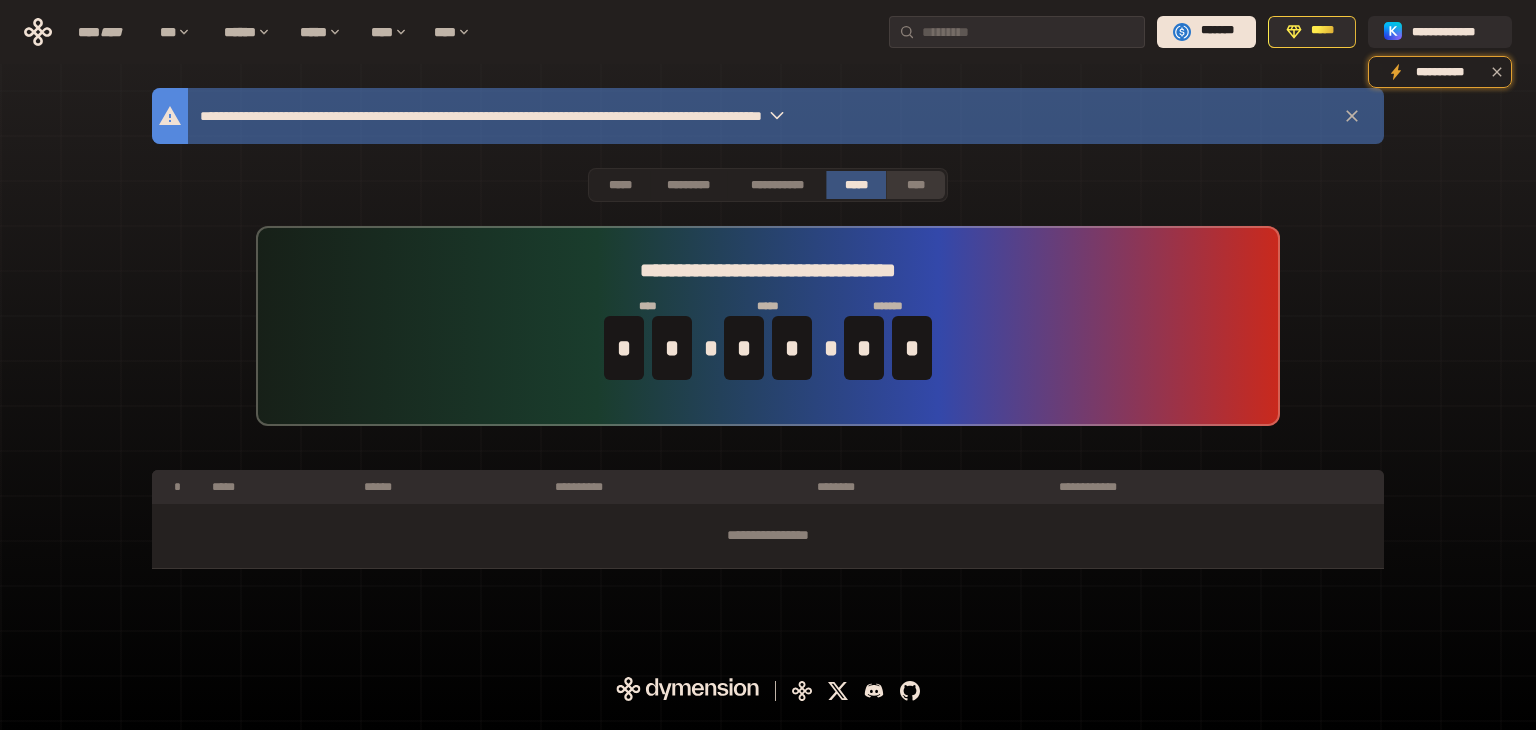 click on "****" at bounding box center [916, 185] 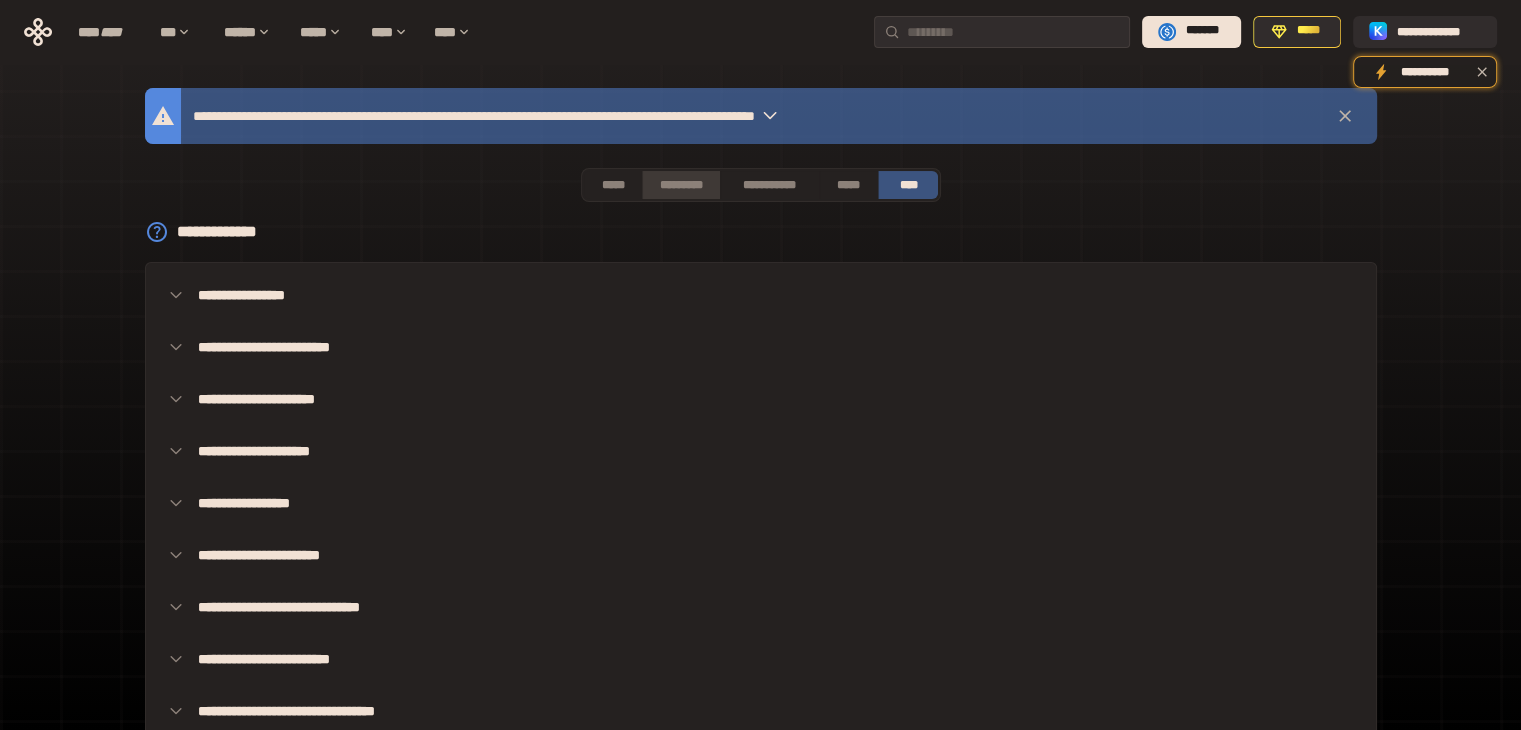click on "*********" at bounding box center [680, 185] 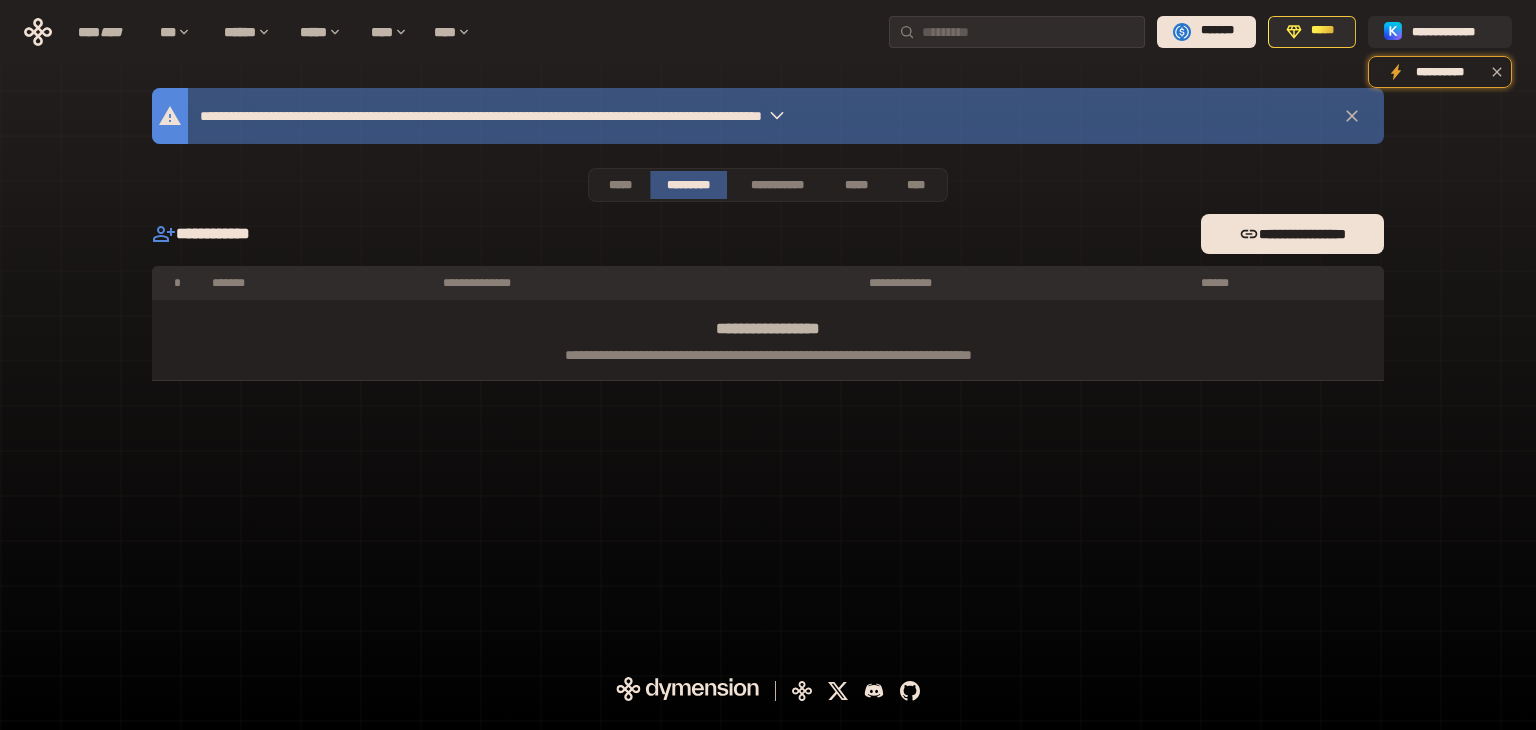 click 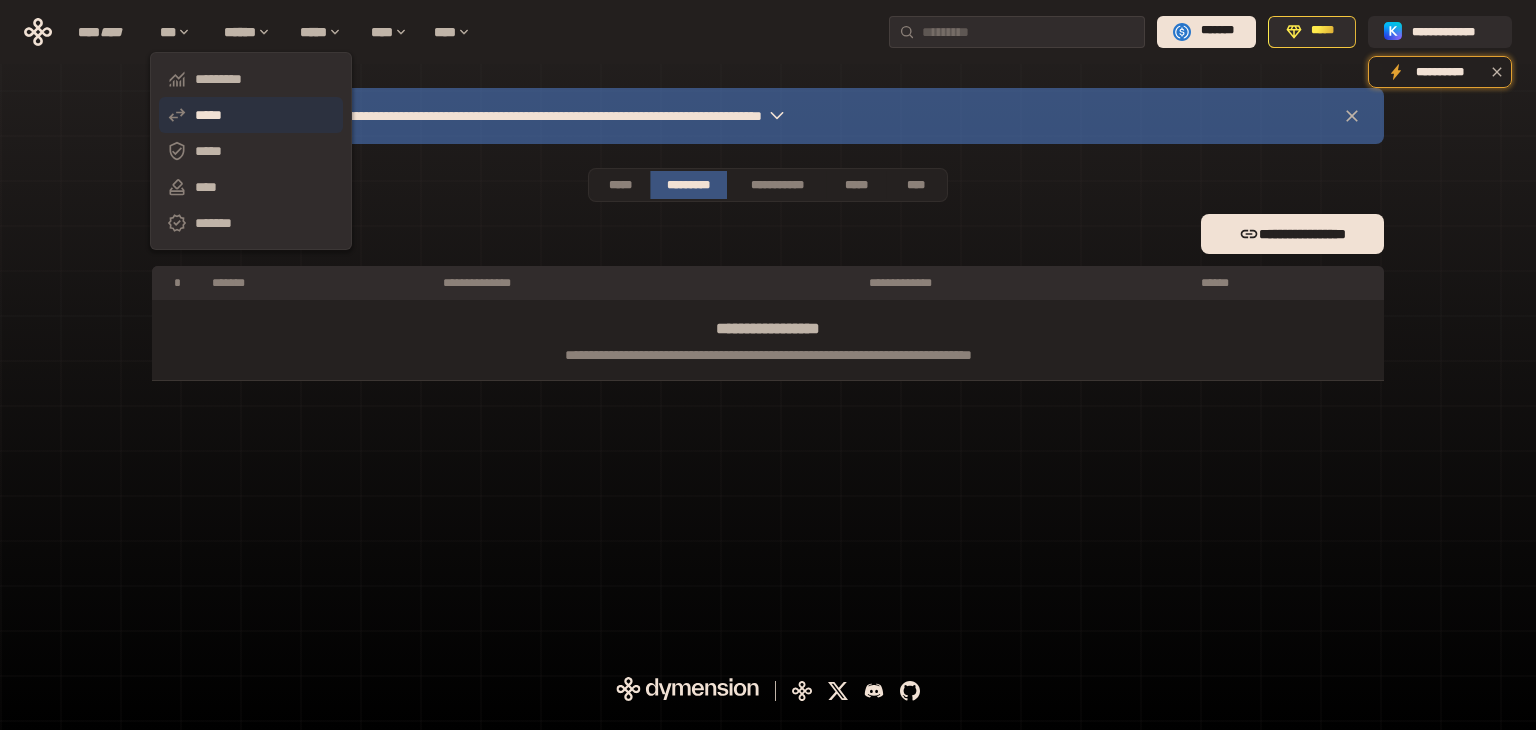 click on "*****" at bounding box center [251, 115] 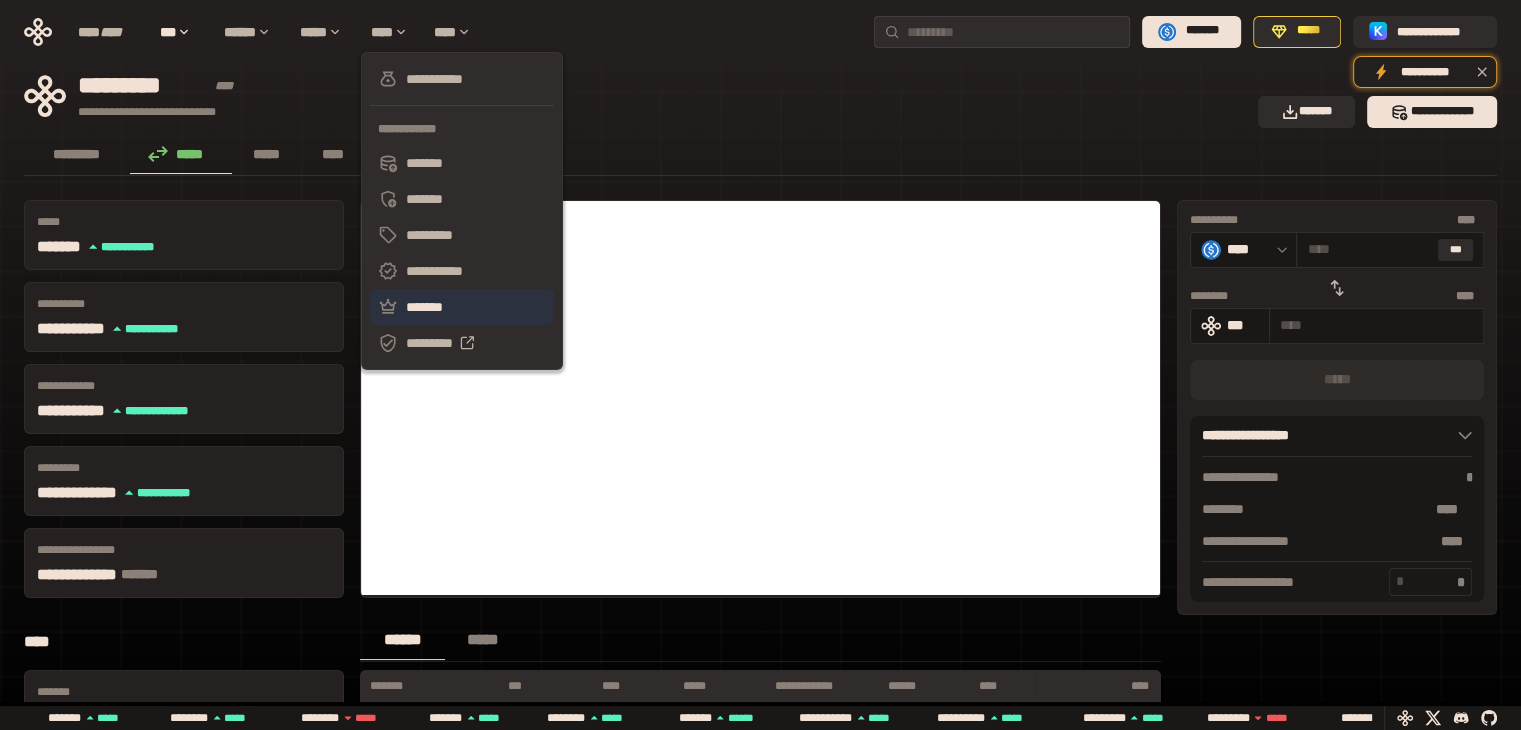 click on "*******" at bounding box center (462, 307) 